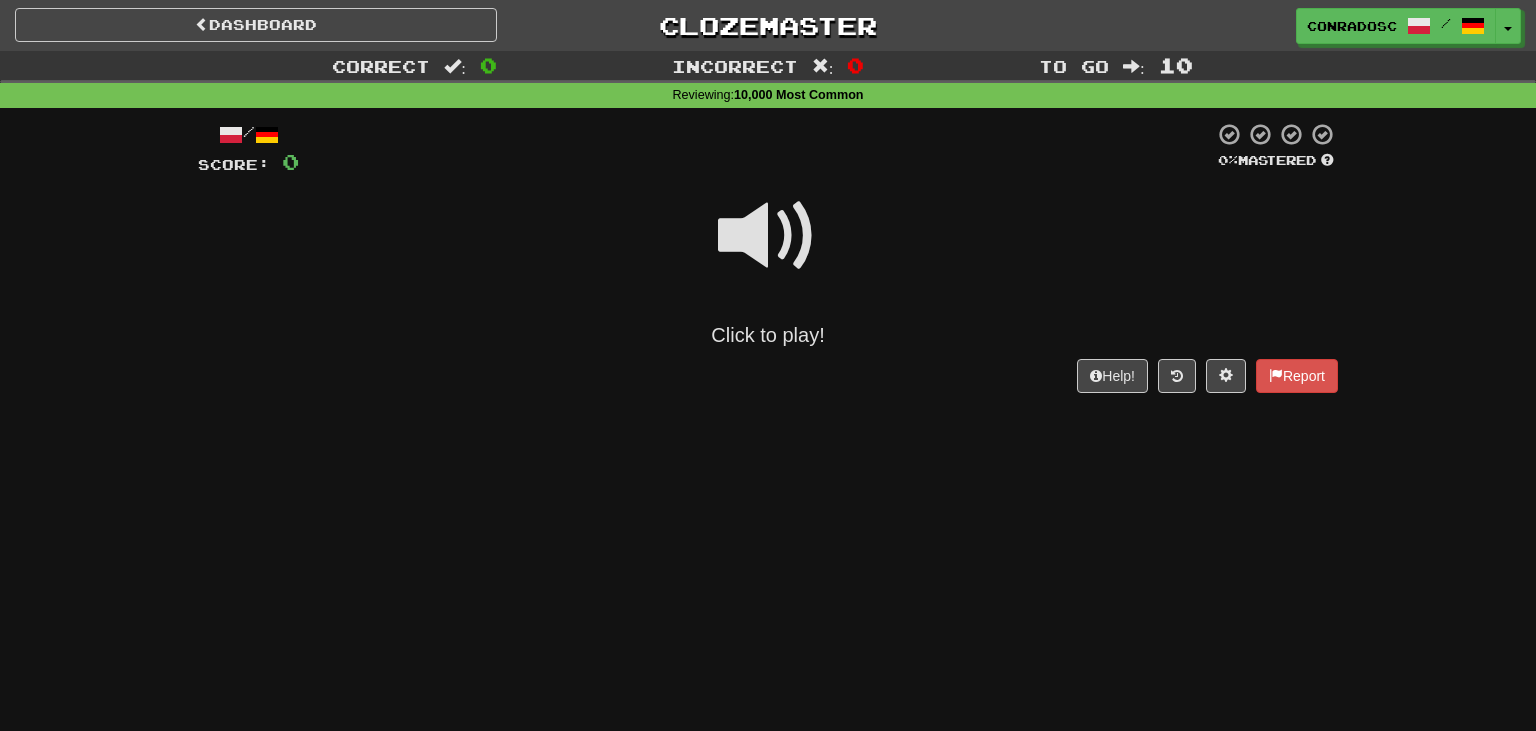 scroll, scrollTop: 0, scrollLeft: 0, axis: both 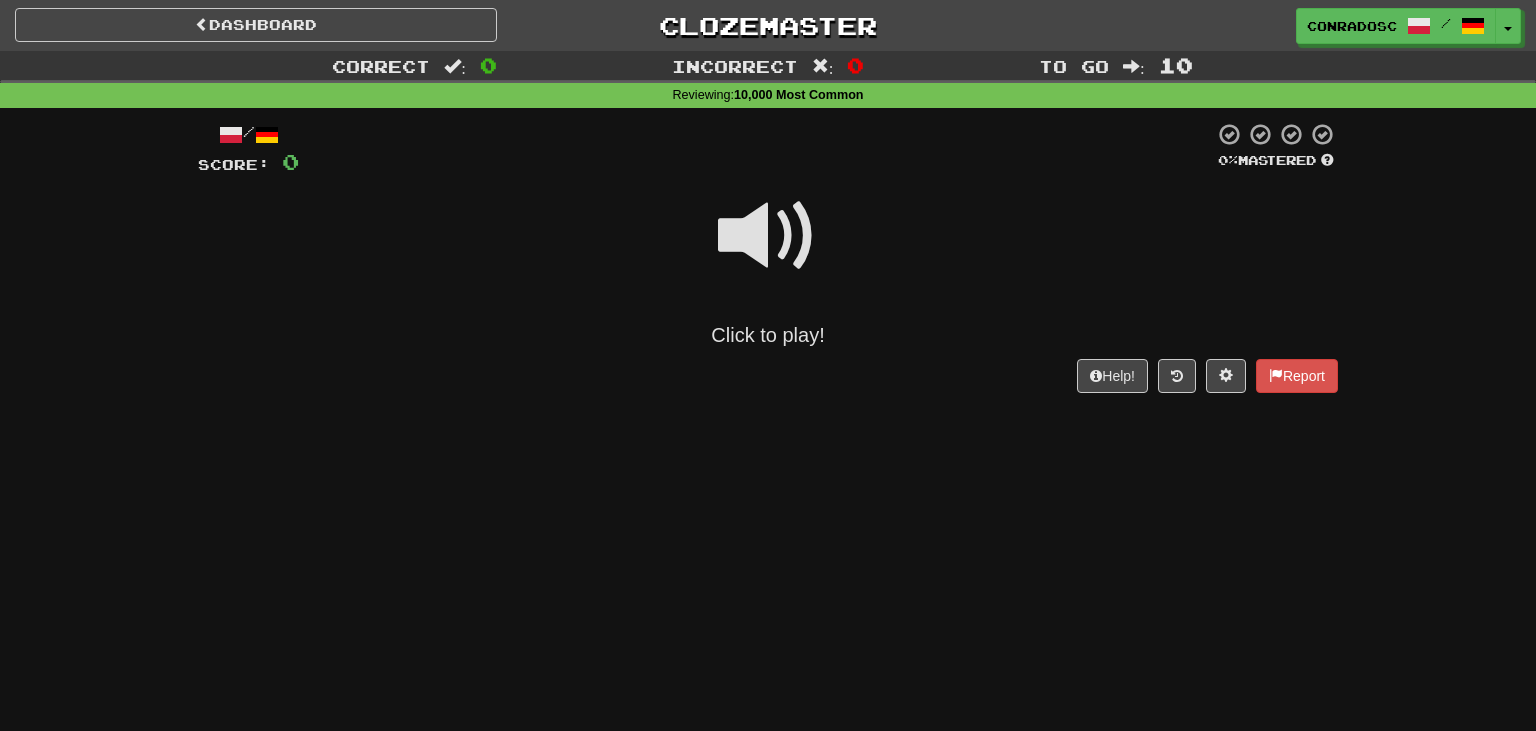 click at bounding box center (768, 236) 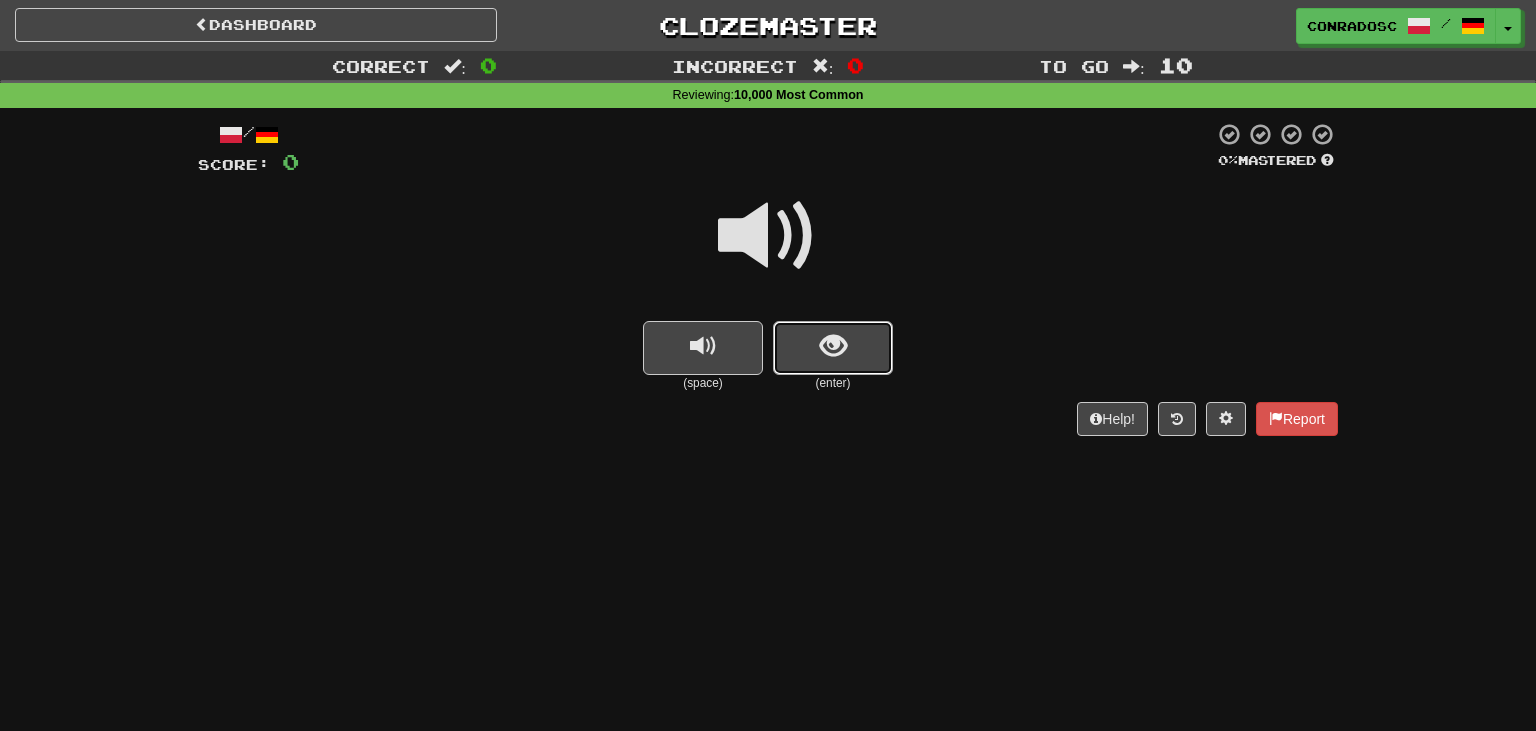 click at bounding box center [833, 346] 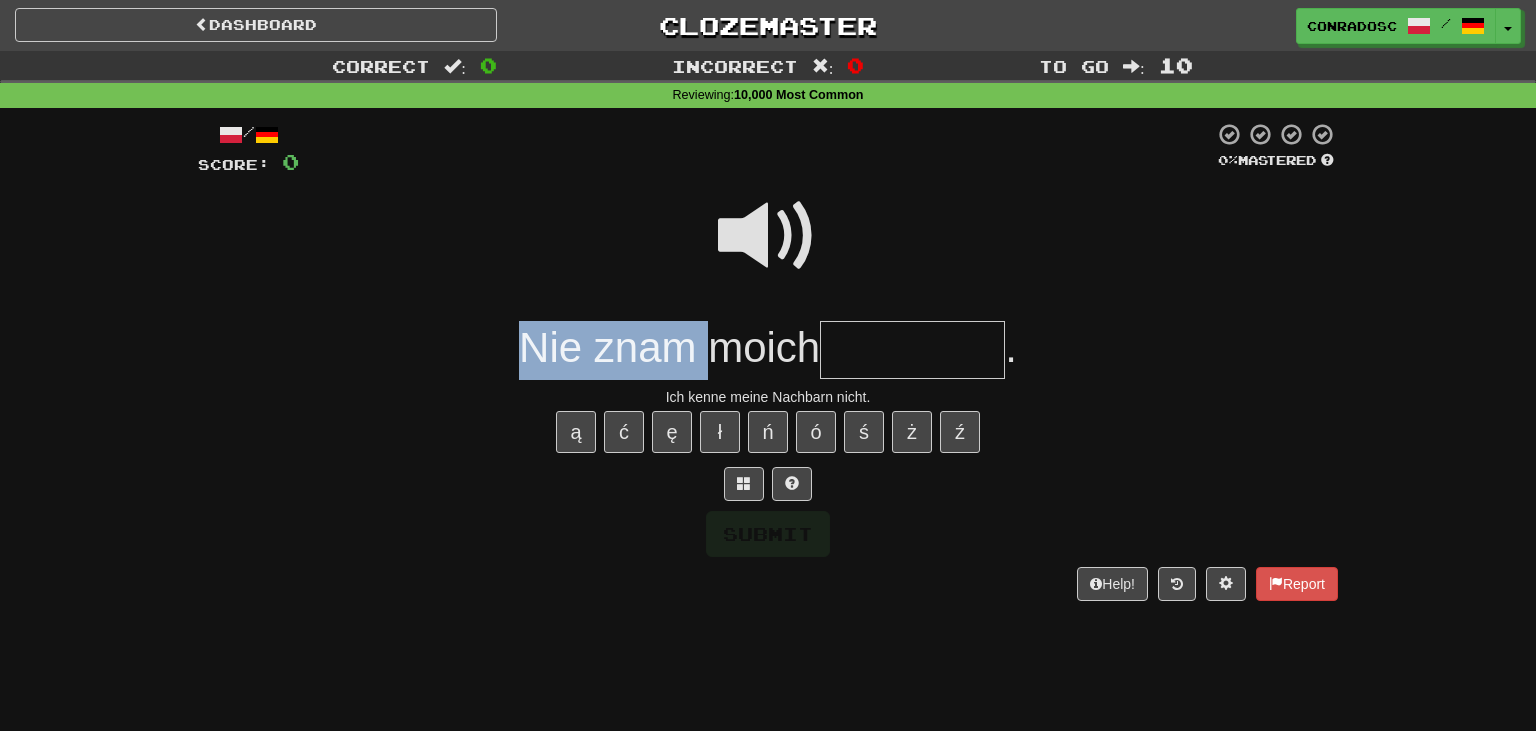 click on "Nie znam moich" at bounding box center [669, 347] 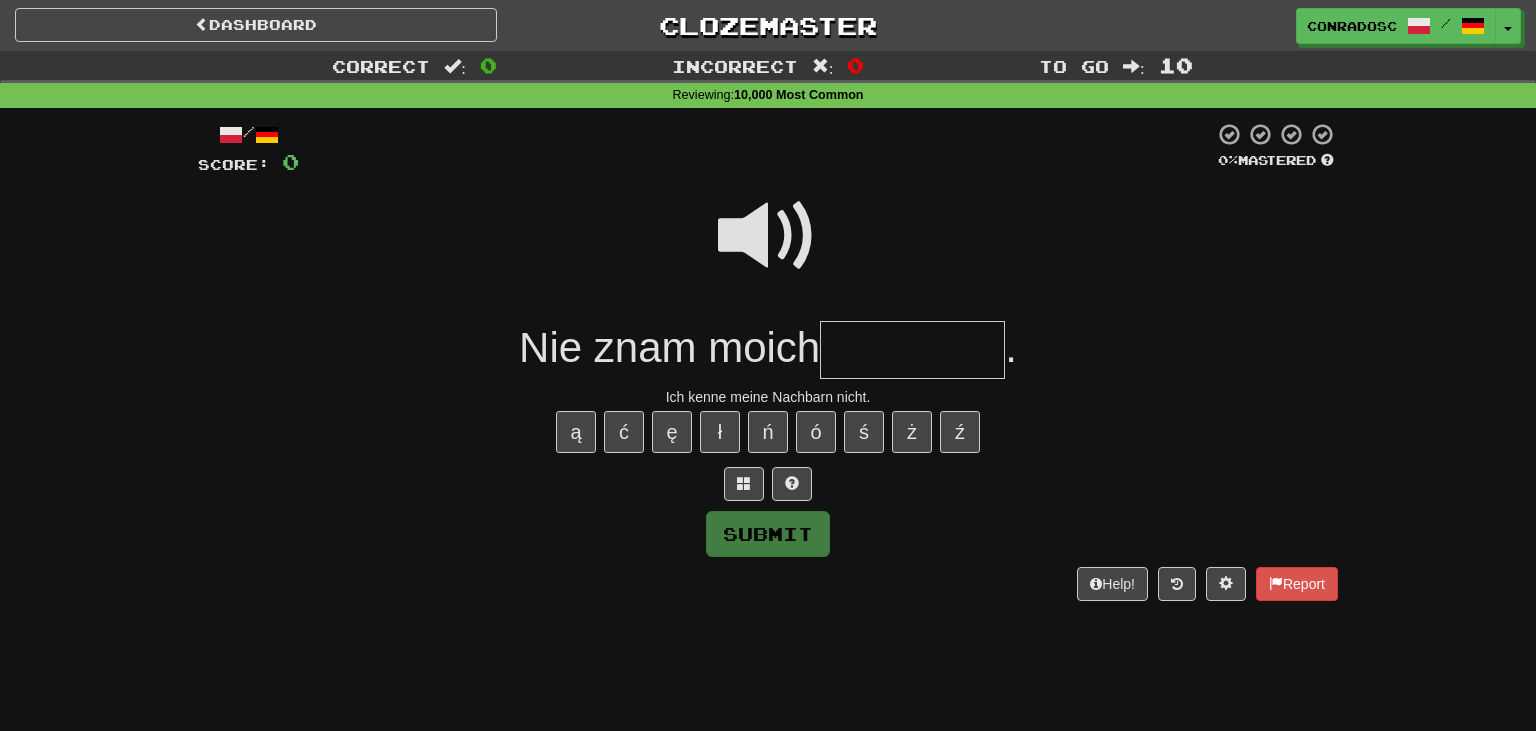 click at bounding box center (912, 350) 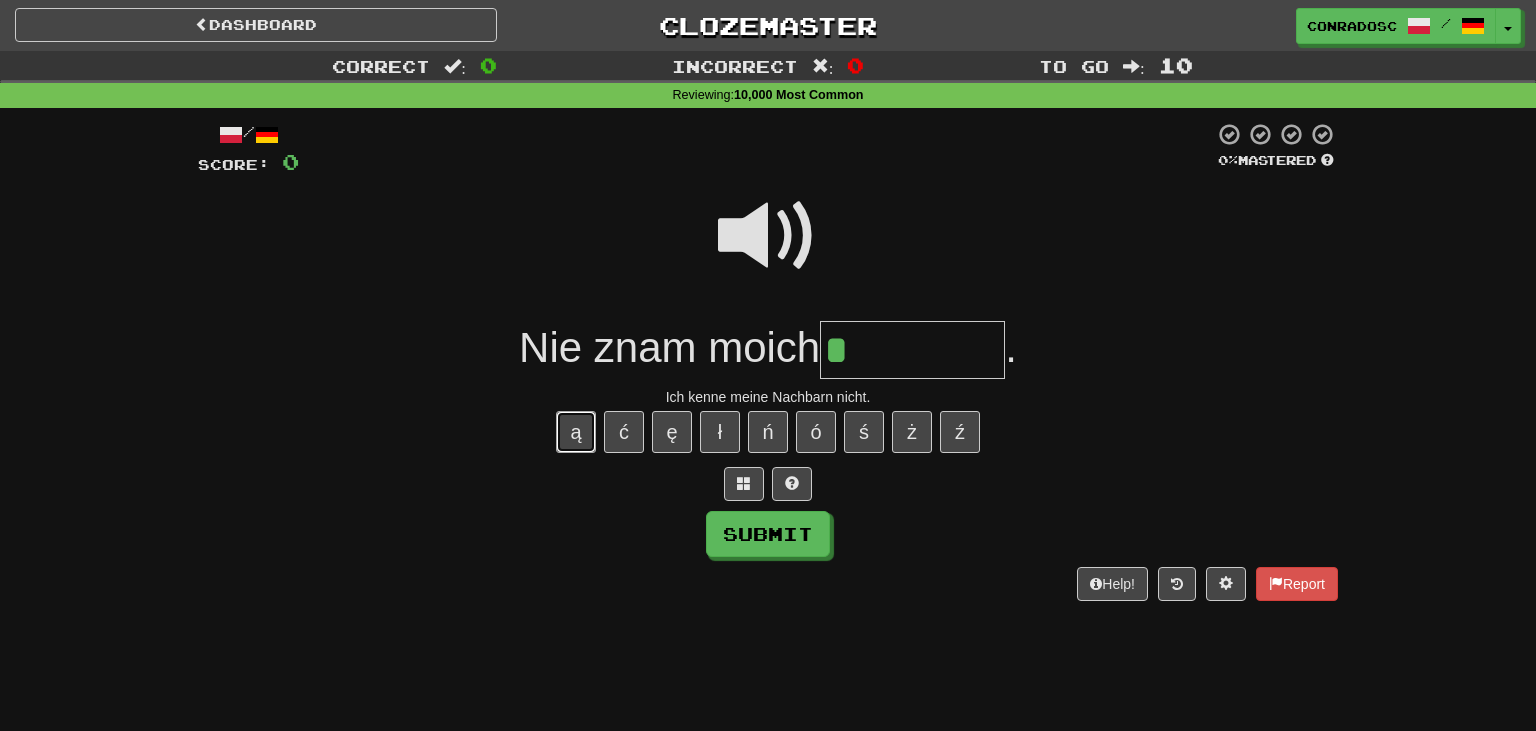click on "ą" at bounding box center [576, 432] 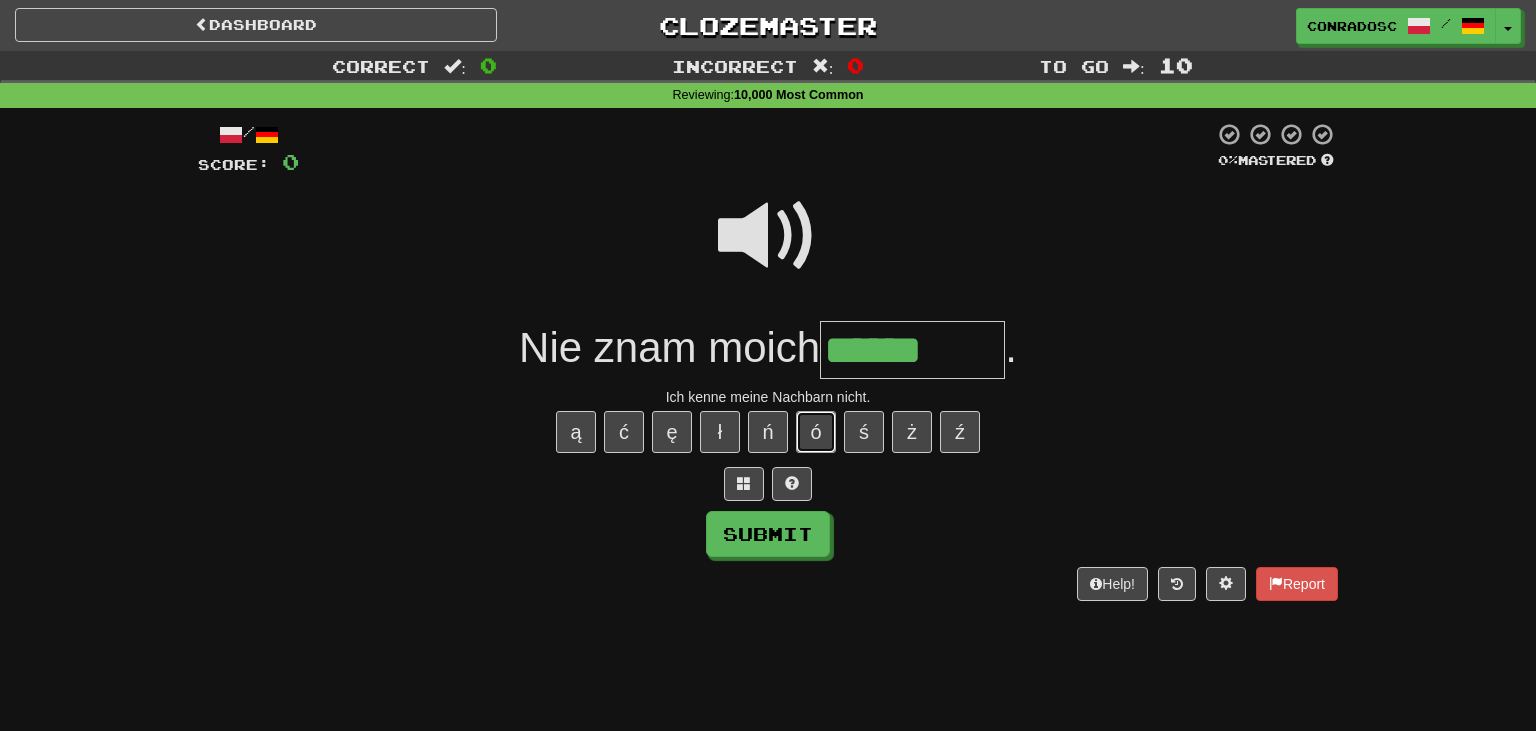 click on "ó" at bounding box center (816, 432) 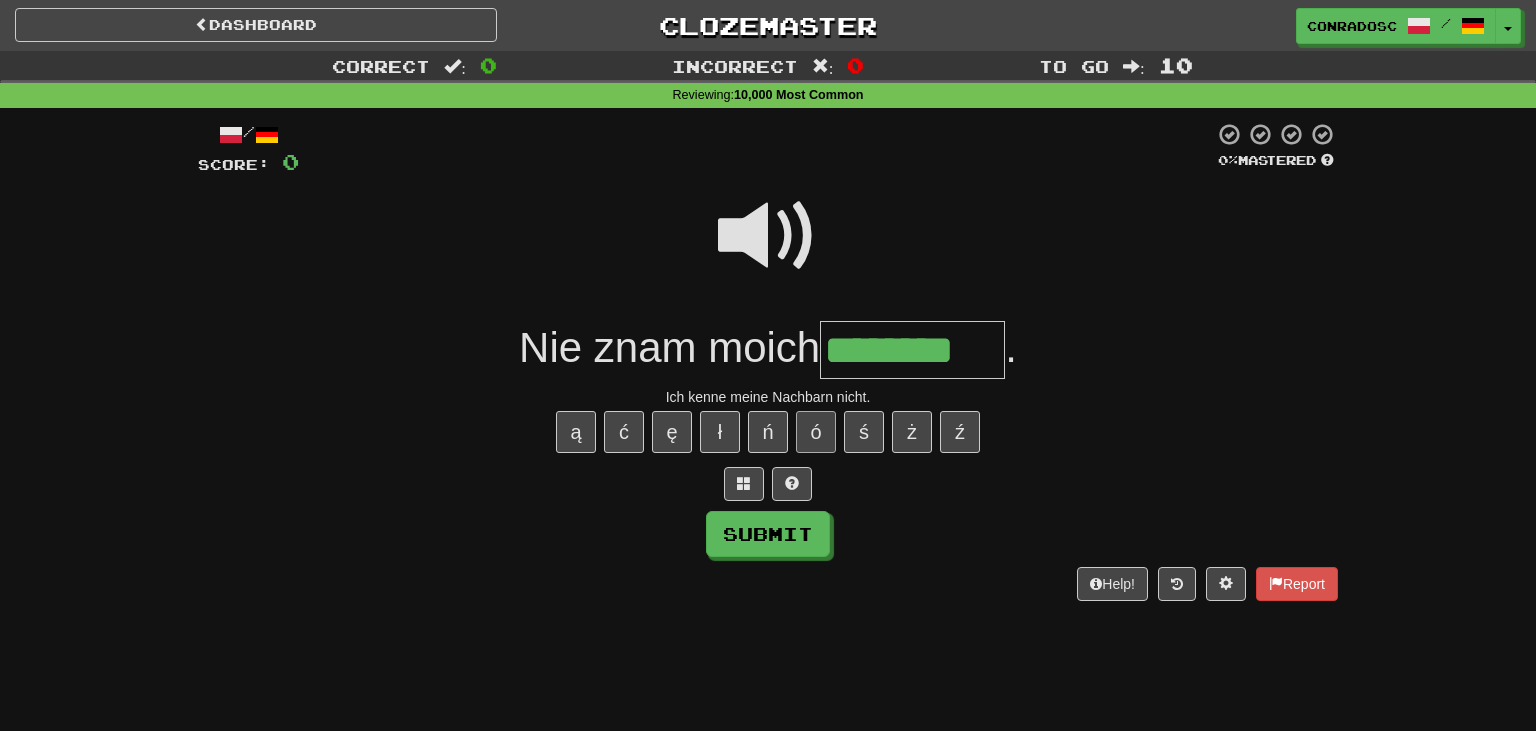type on "********" 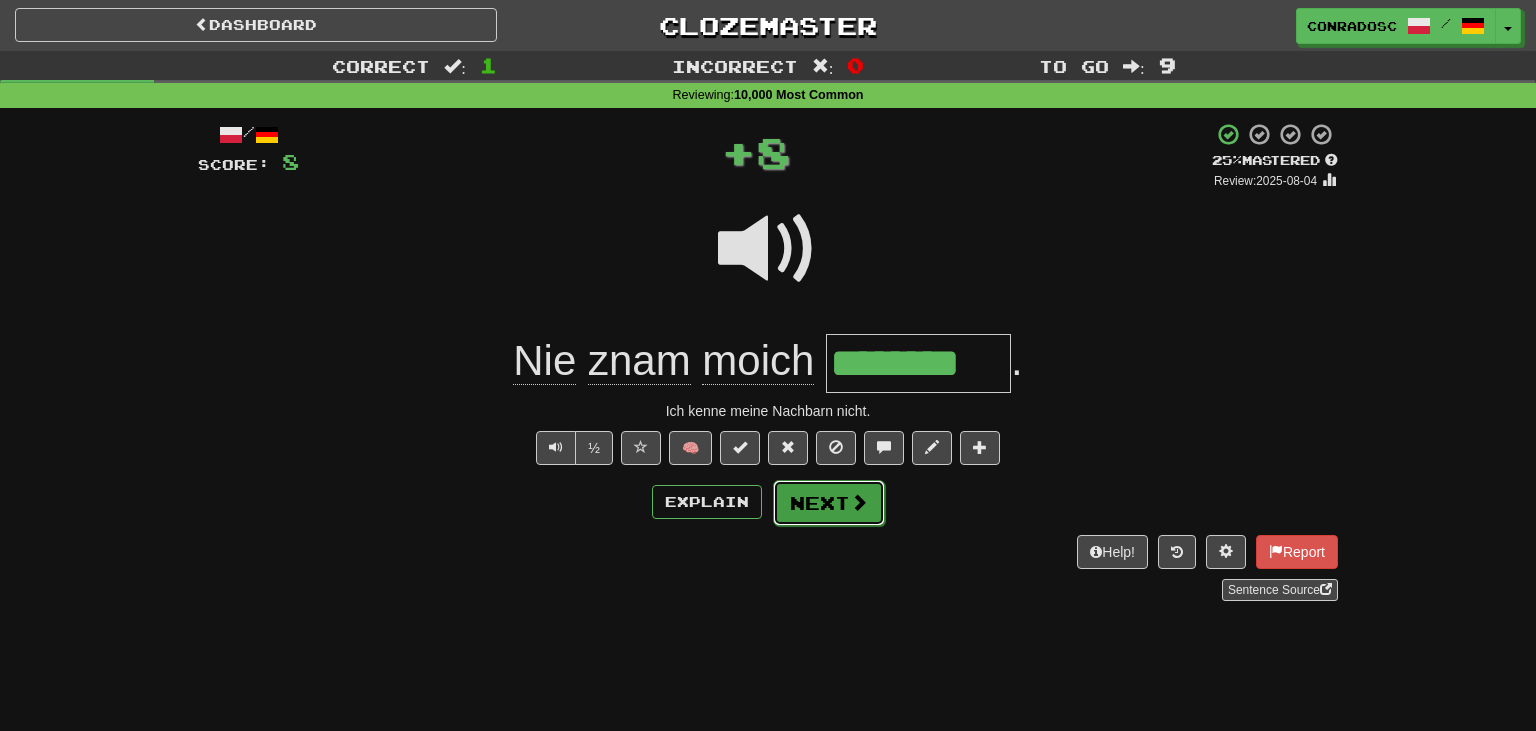 click on "Next" at bounding box center [829, 503] 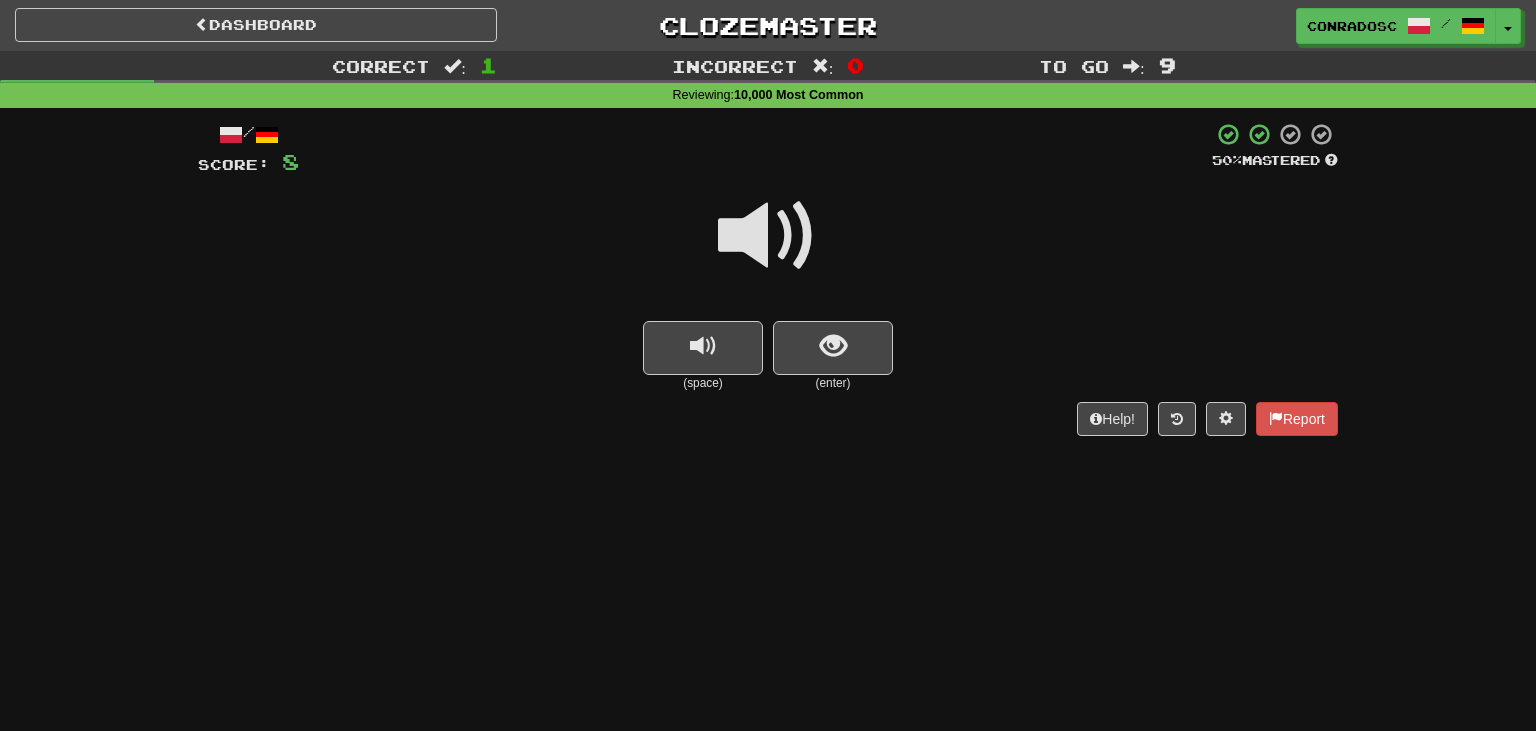 click at bounding box center [768, 236] 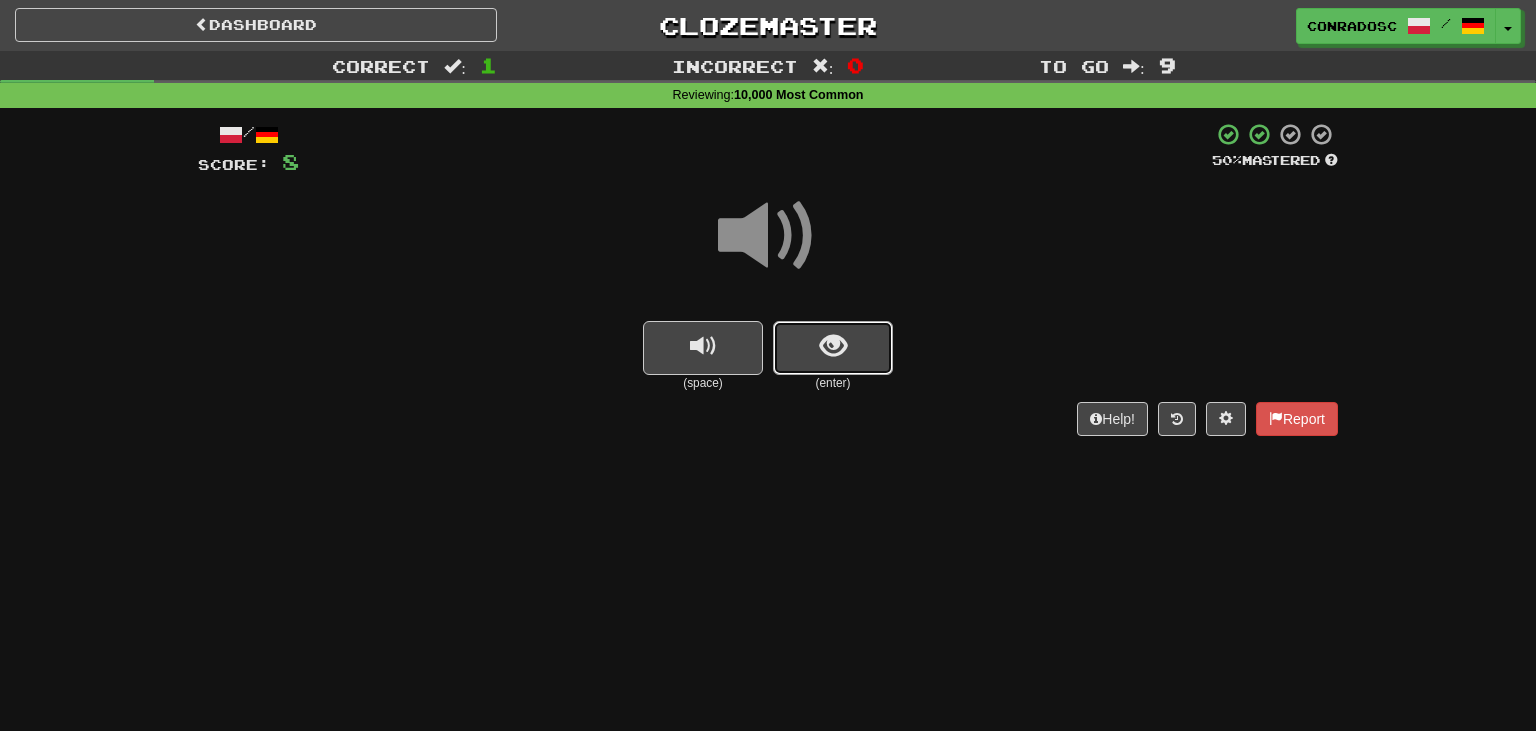 click at bounding box center [833, 348] 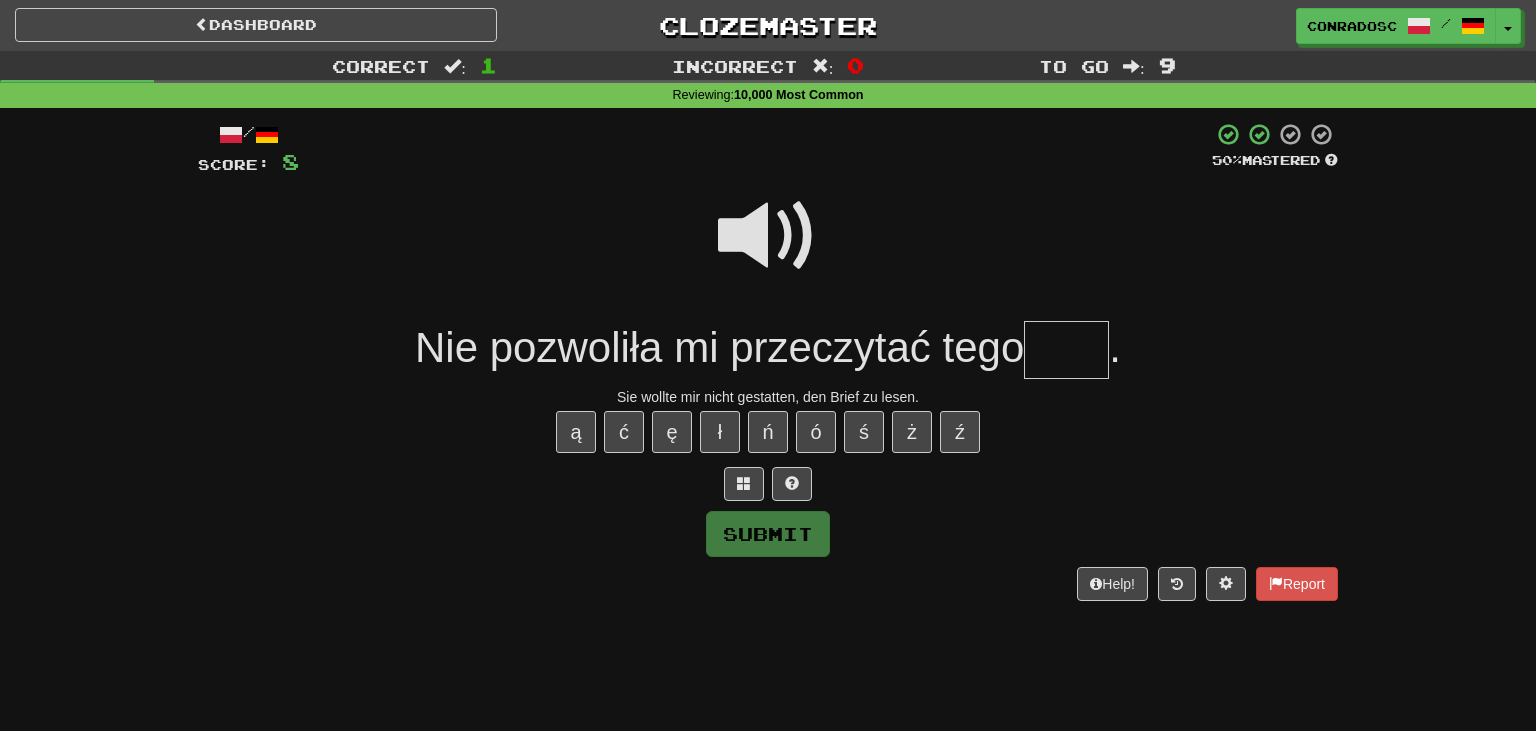 click at bounding box center [1066, 350] 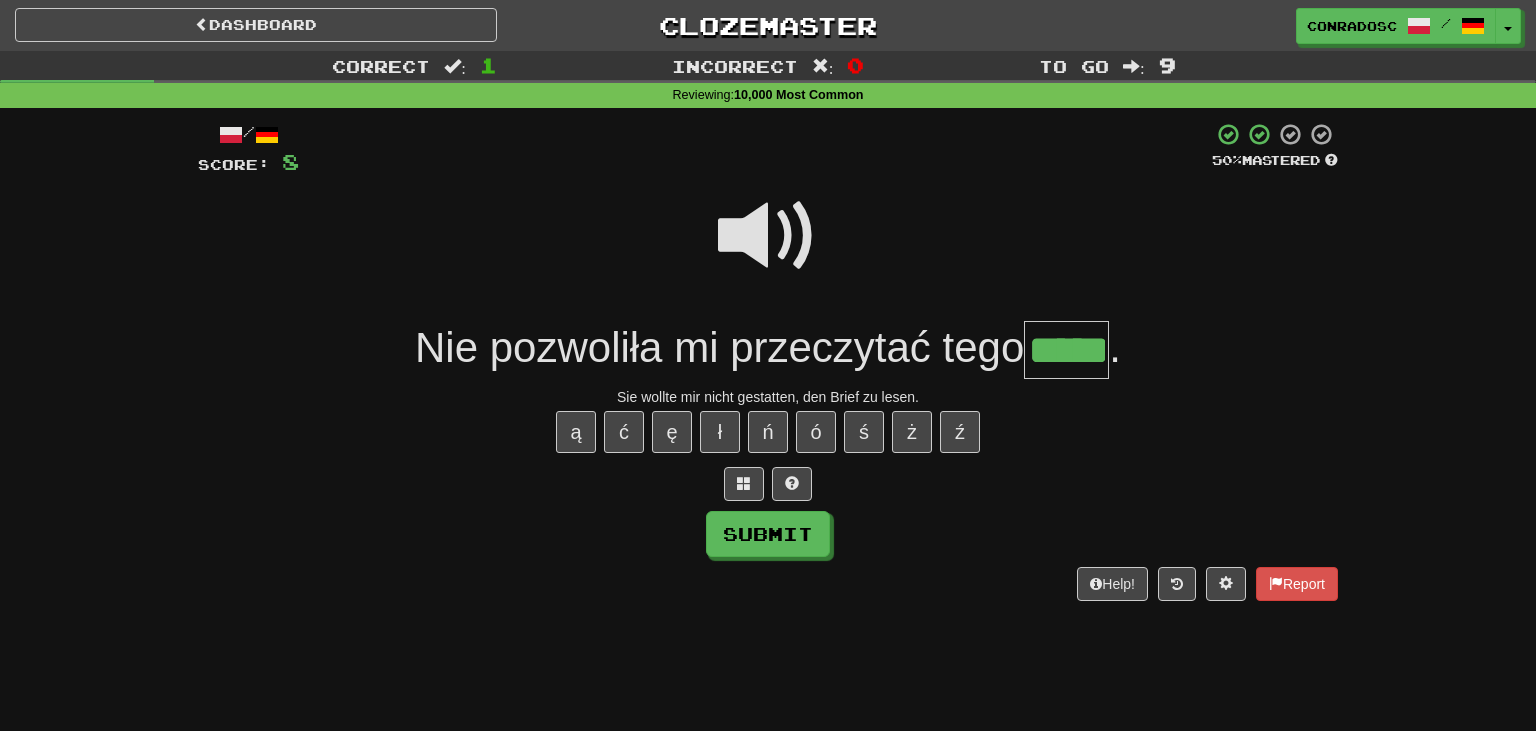 type on "*****" 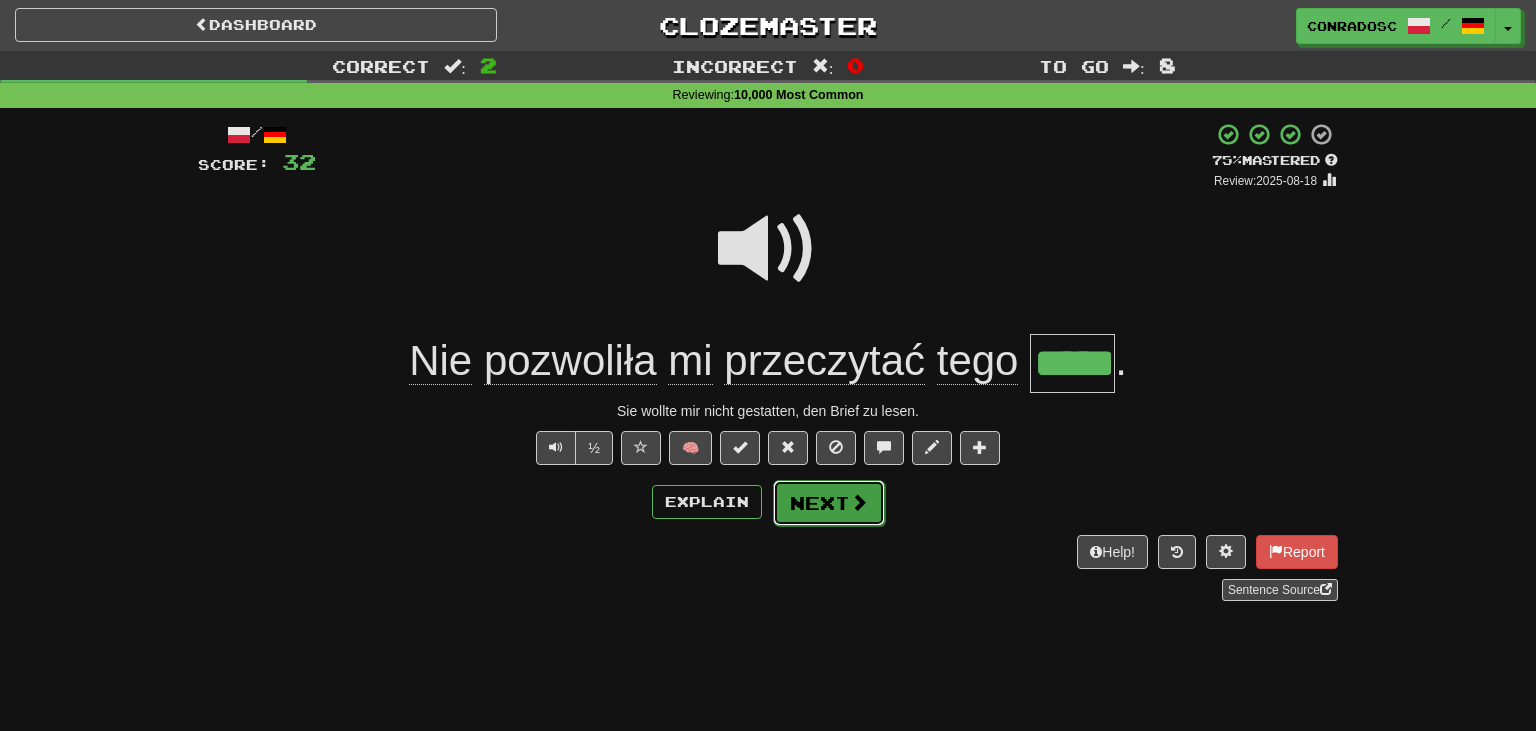 click on "Next" at bounding box center [829, 503] 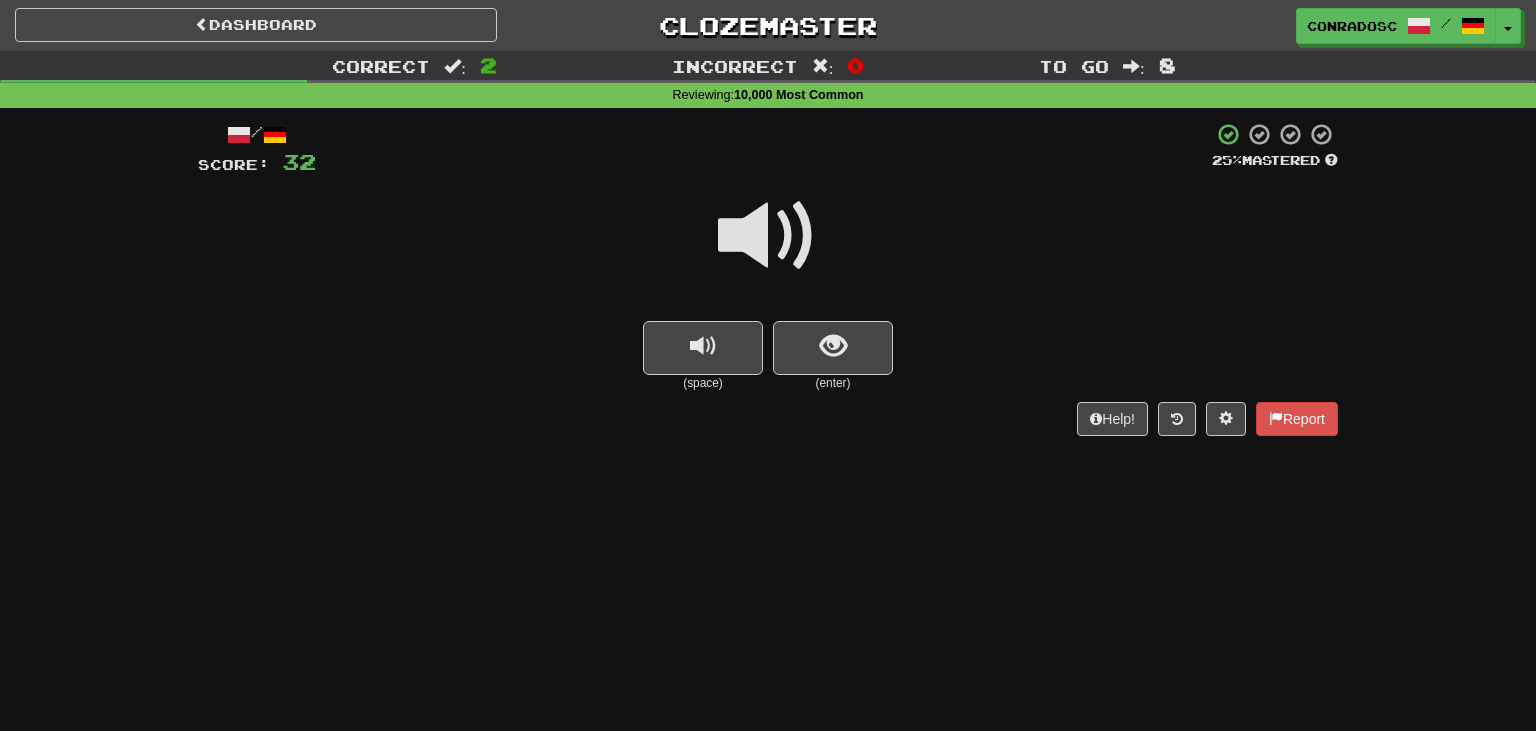 click at bounding box center (768, 236) 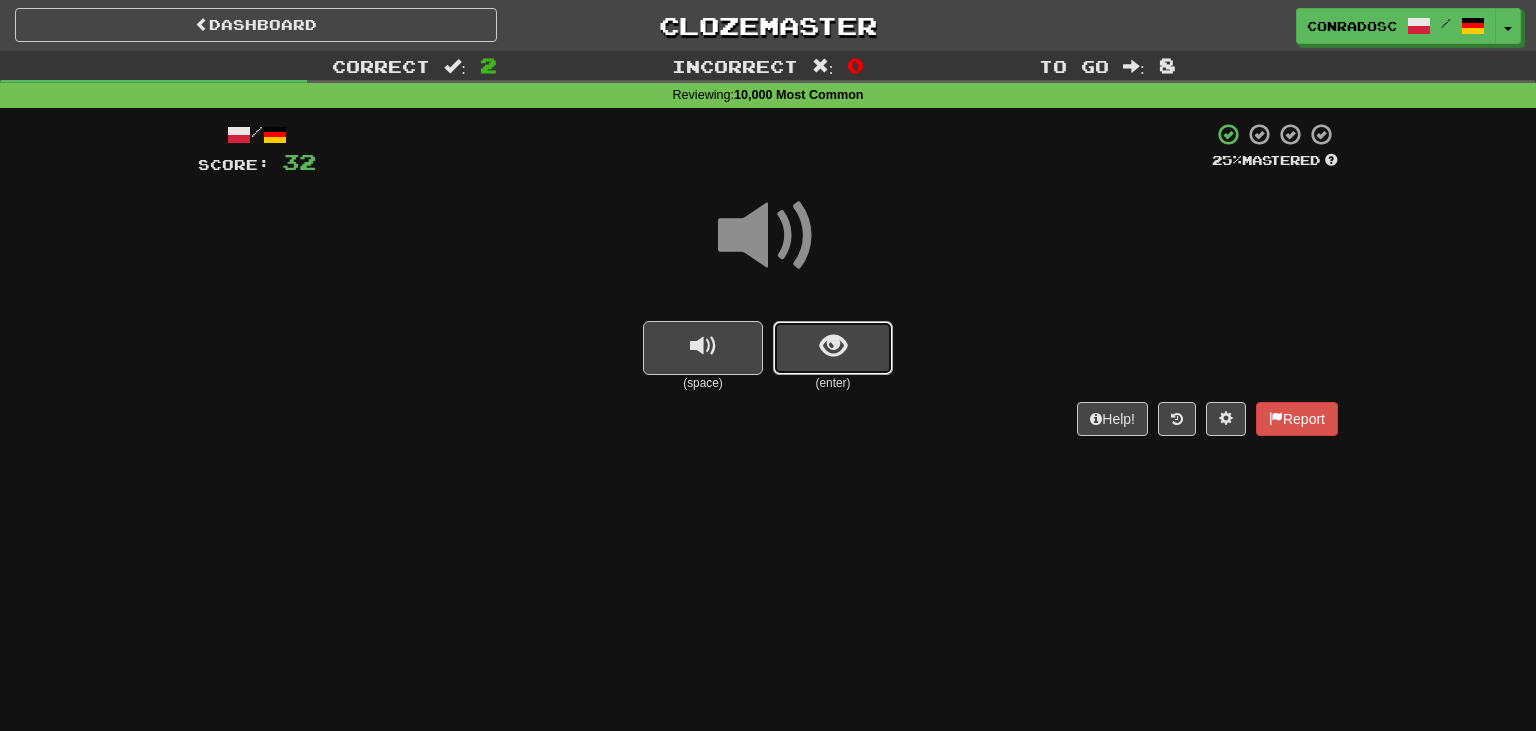 click at bounding box center (833, 348) 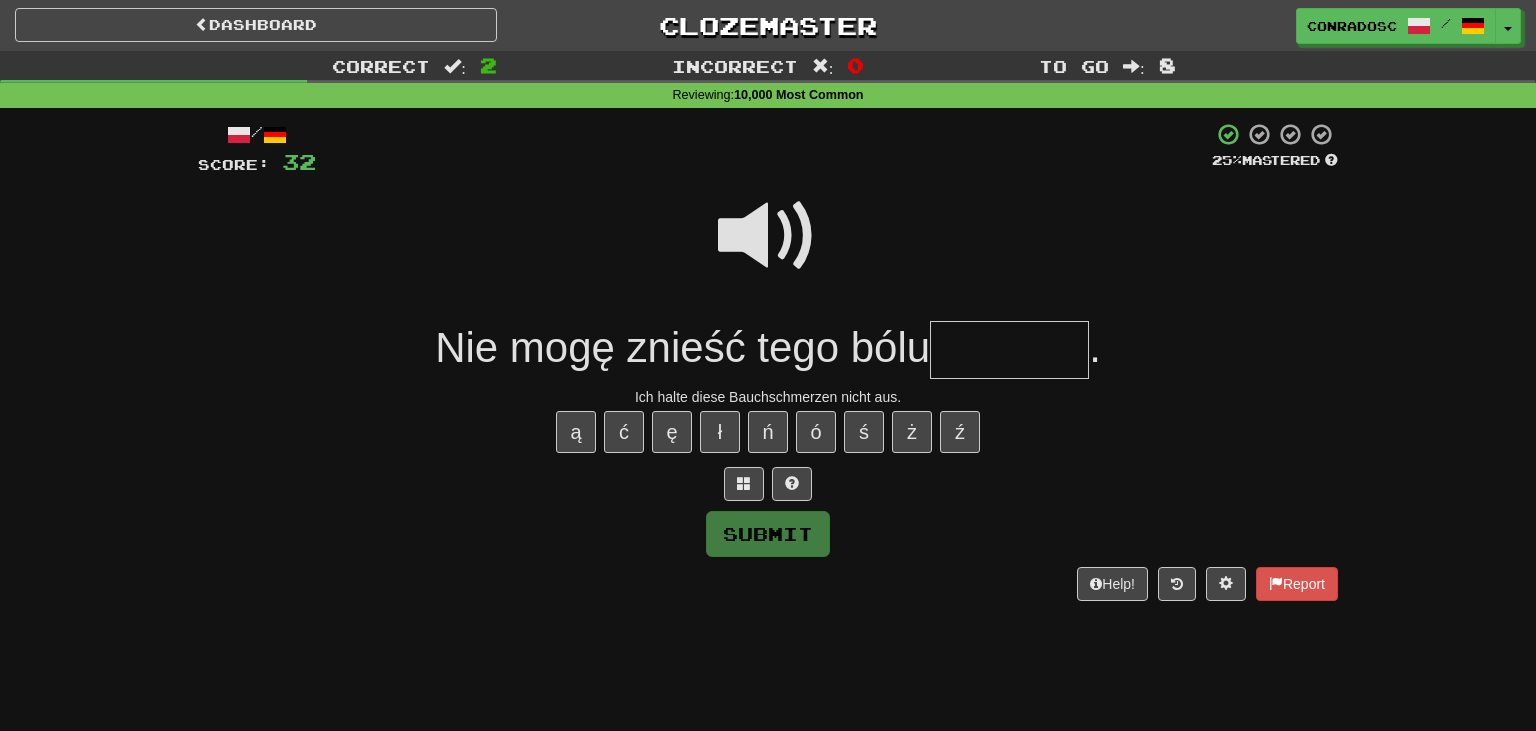 click at bounding box center (1009, 350) 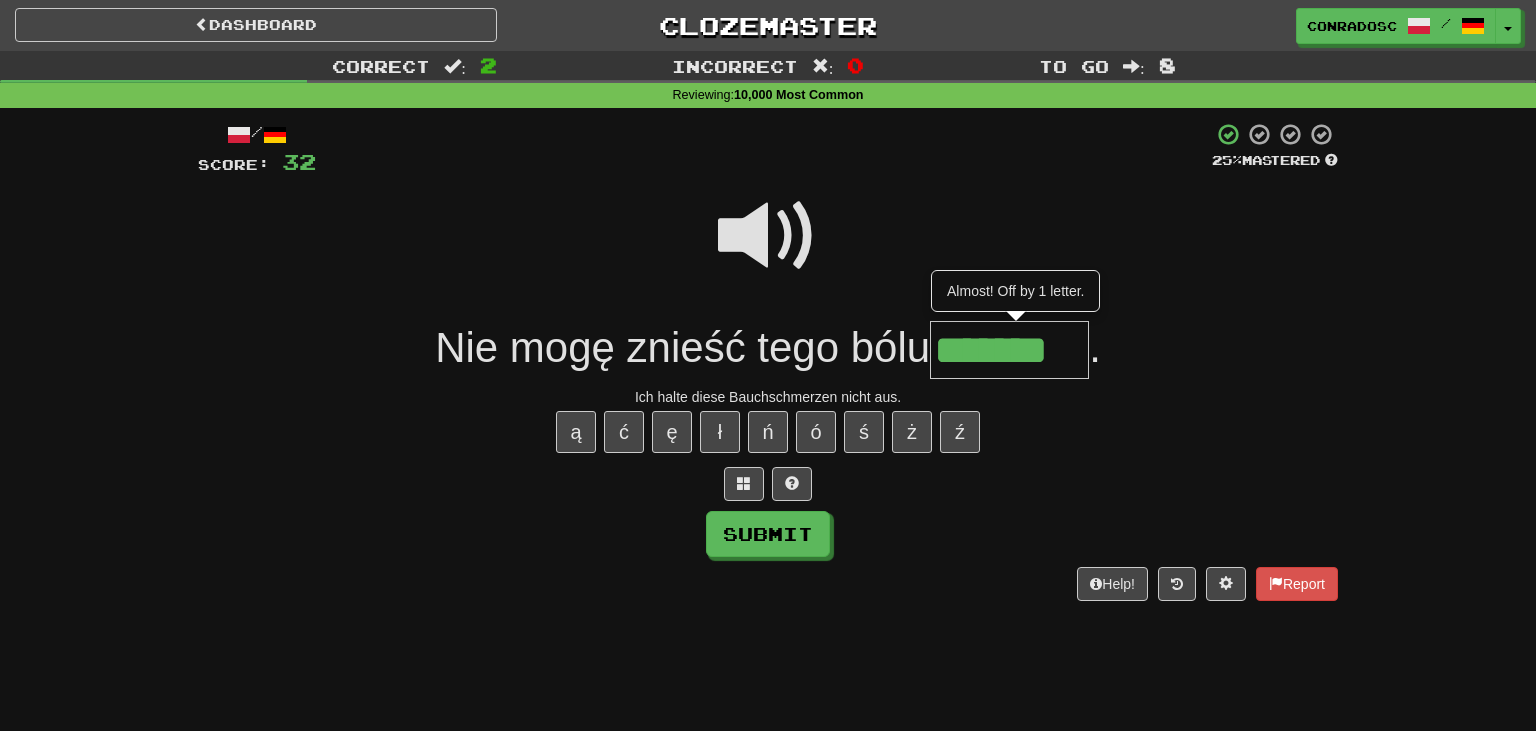 type on "*******" 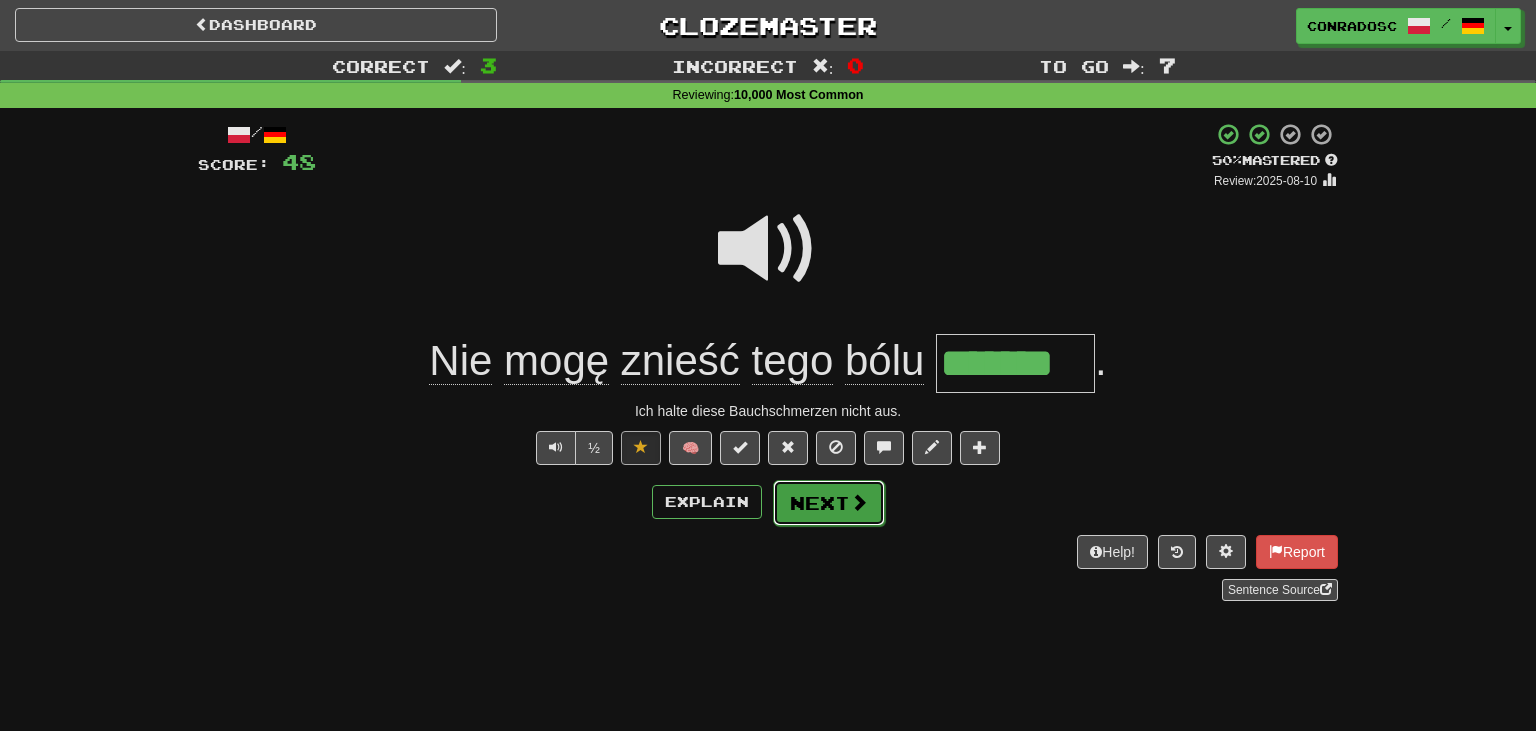 click on "Next" at bounding box center (829, 503) 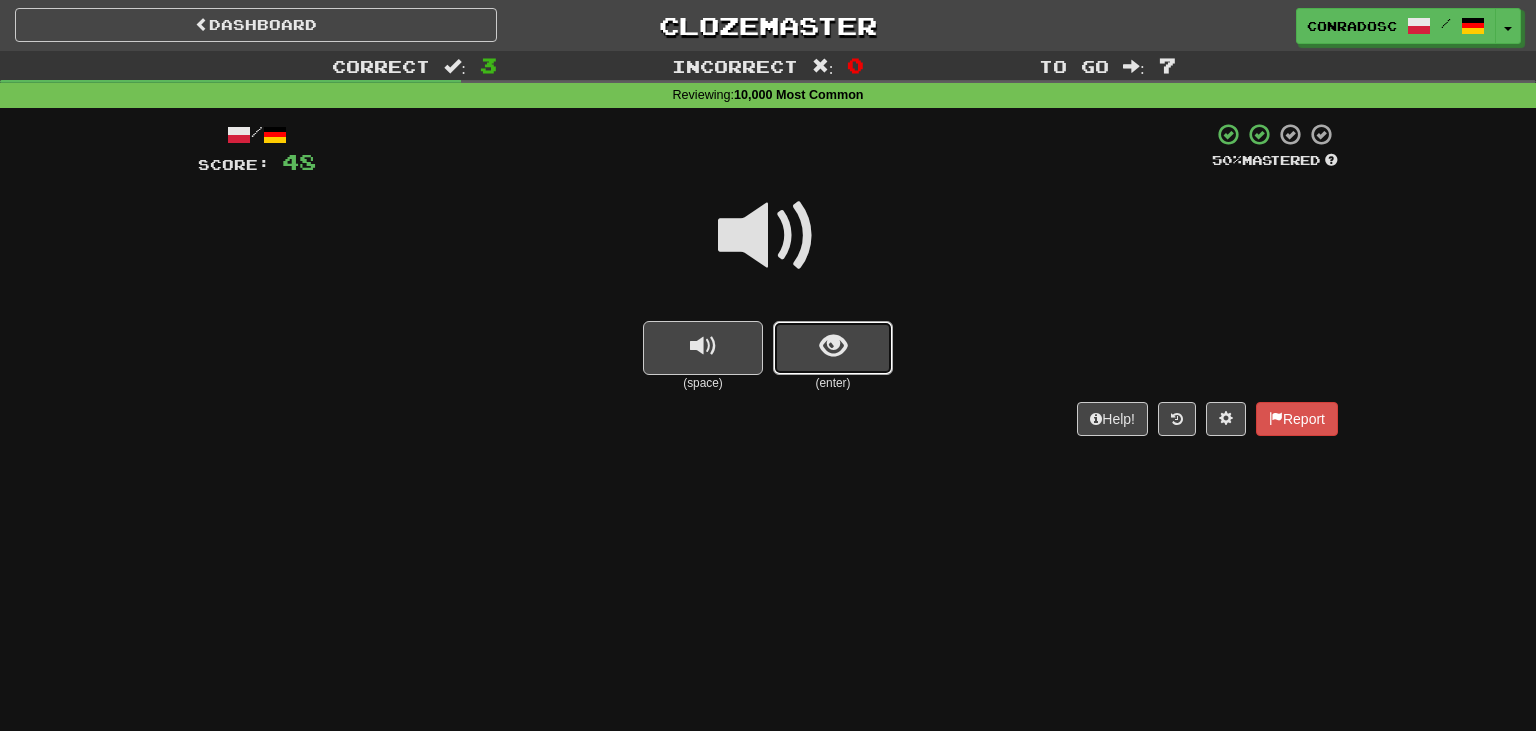 click at bounding box center [833, 348] 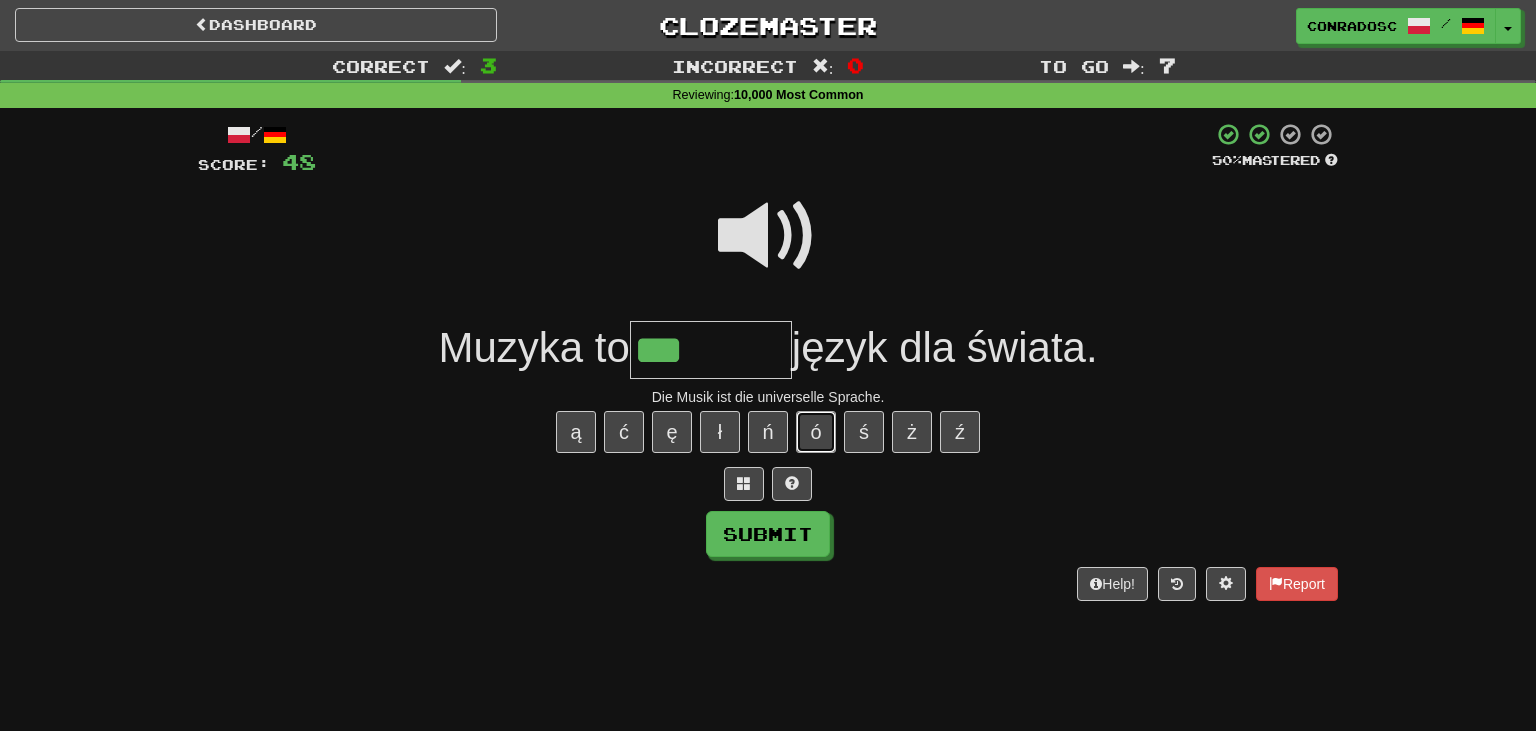 click on "ó" at bounding box center [816, 432] 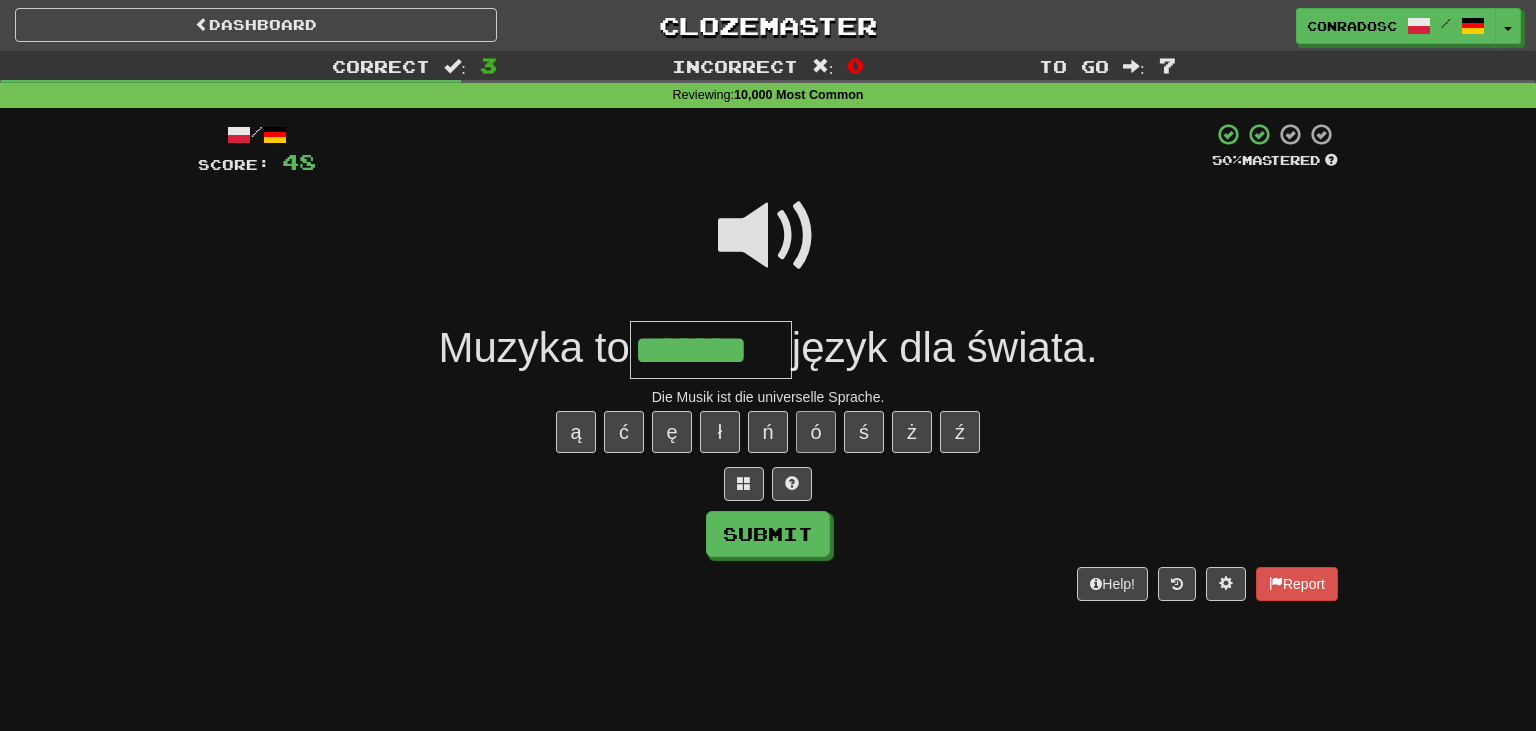 type on "*******" 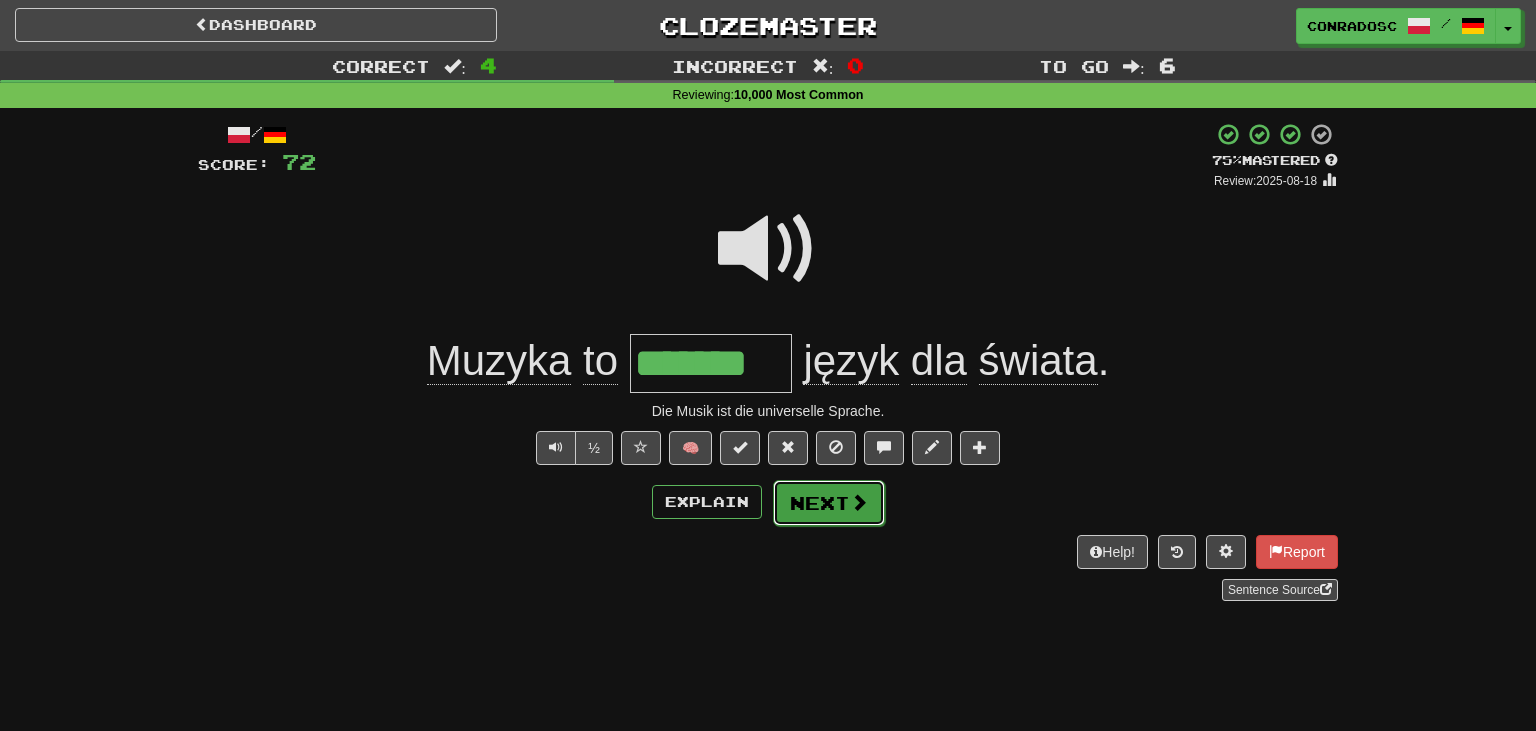 click at bounding box center [859, 502] 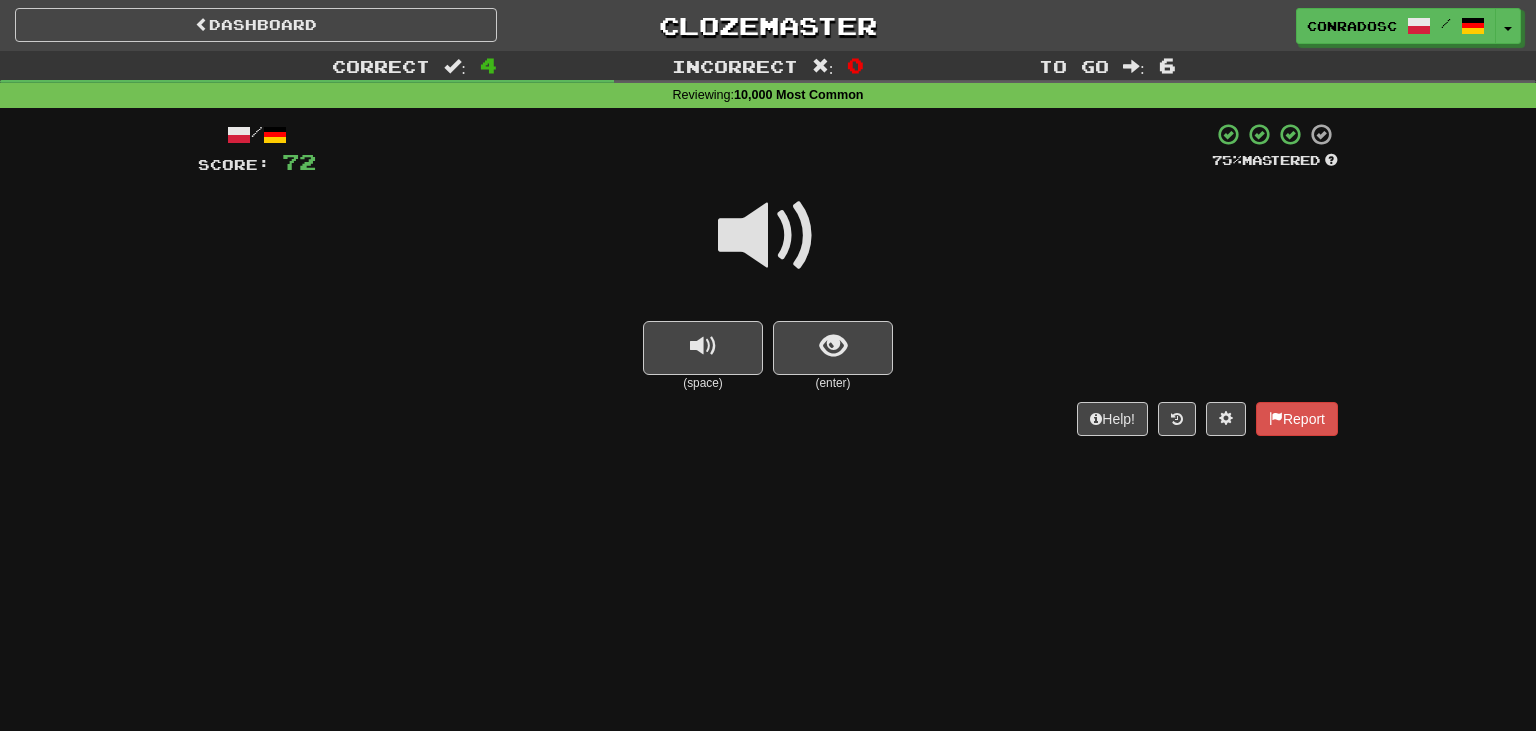click at bounding box center [768, 236] 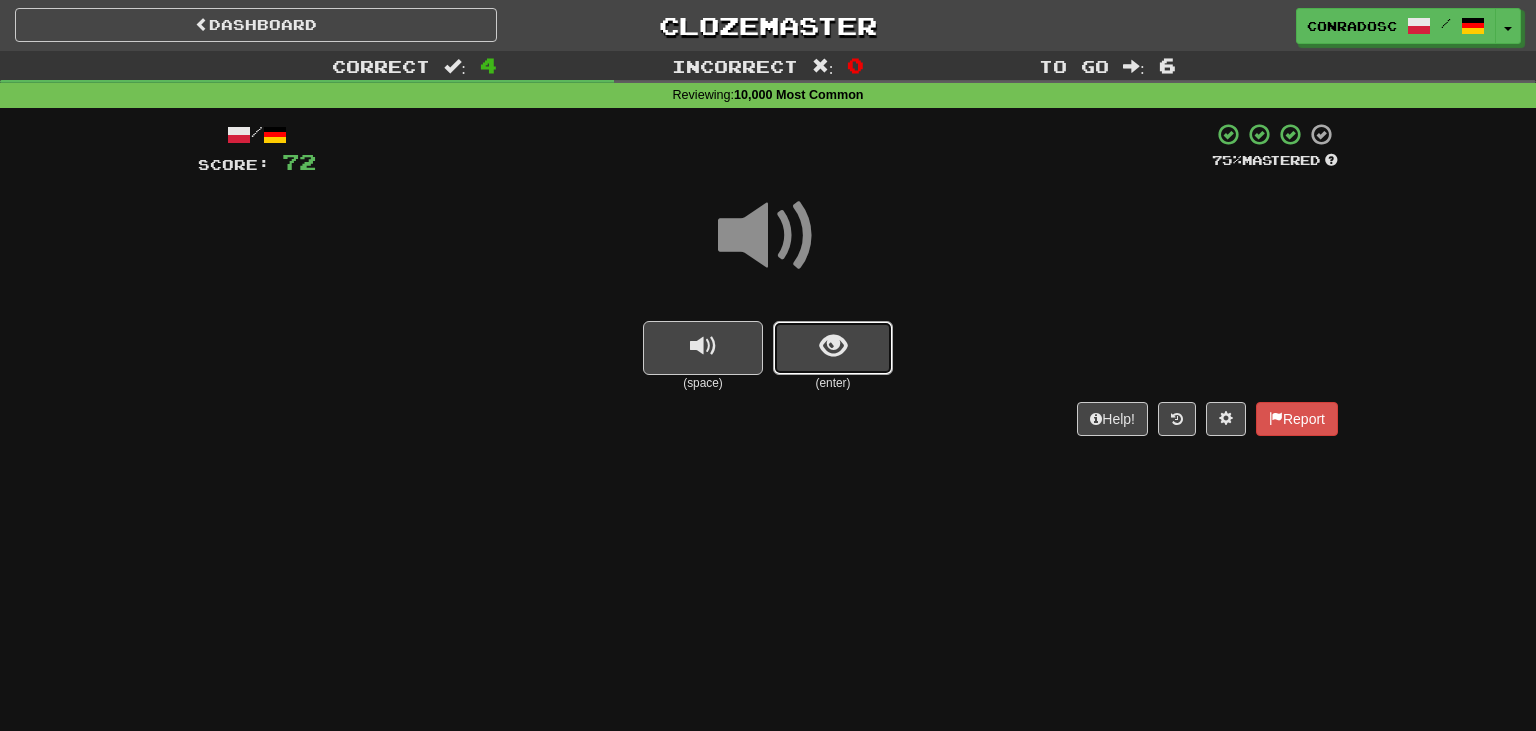 click at bounding box center [833, 346] 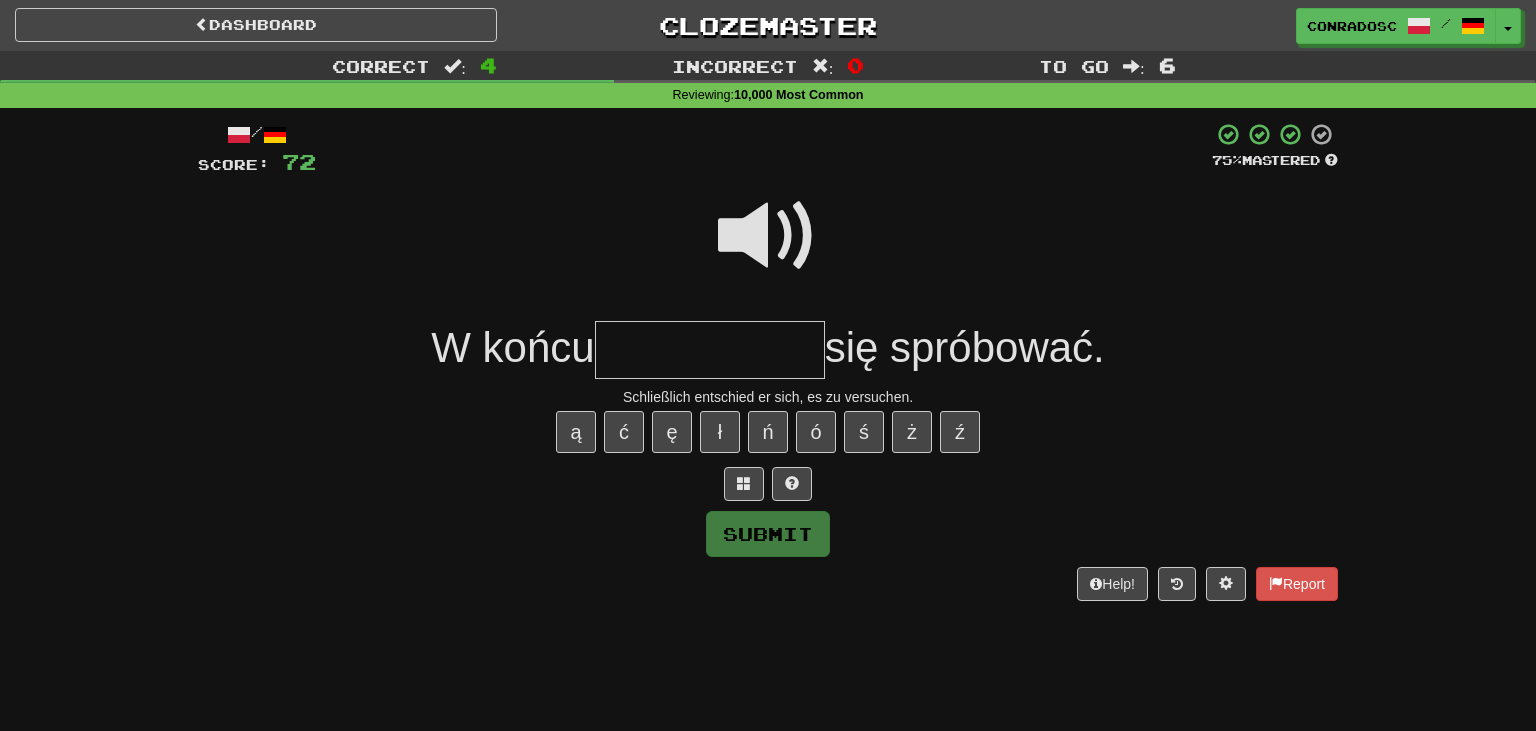 click at bounding box center [768, 236] 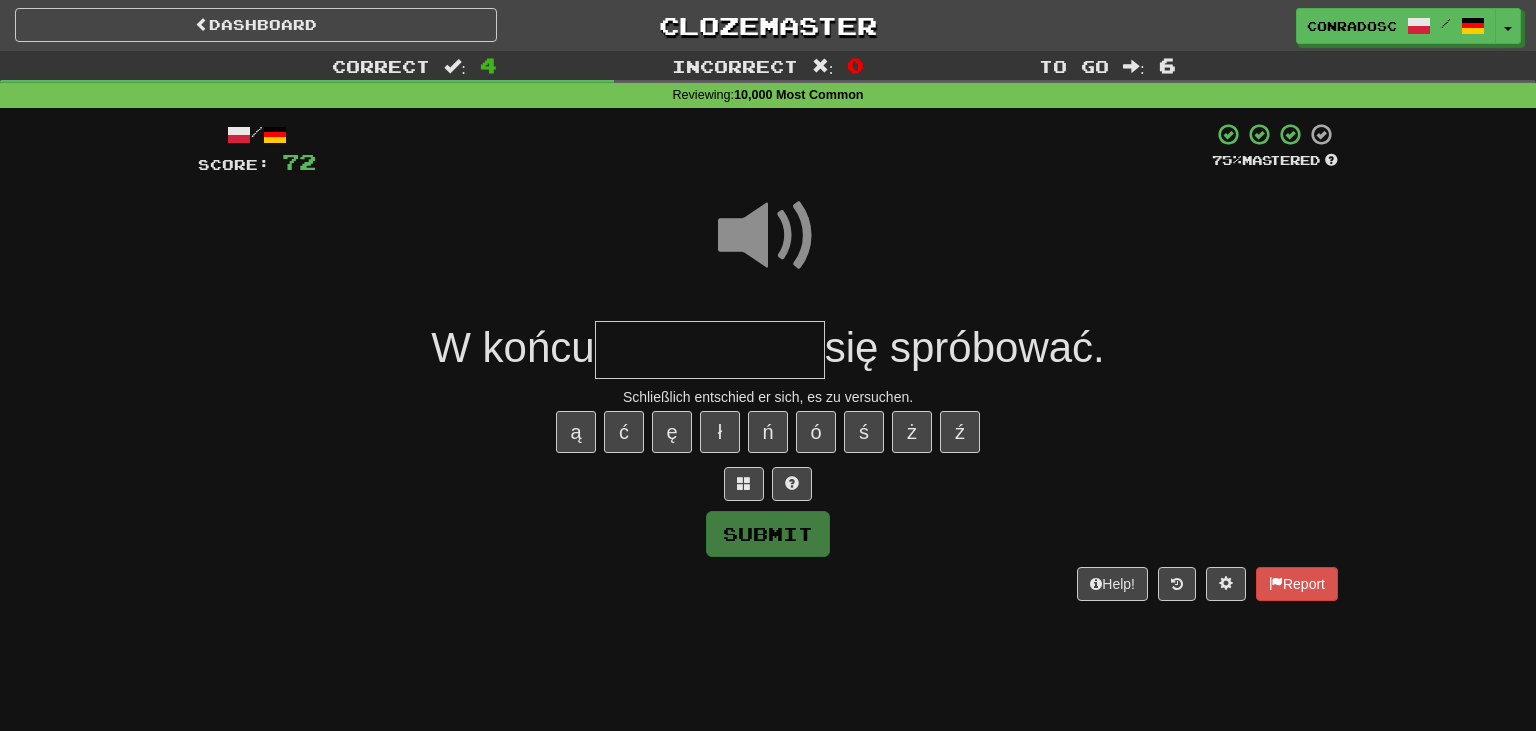 click at bounding box center (710, 350) 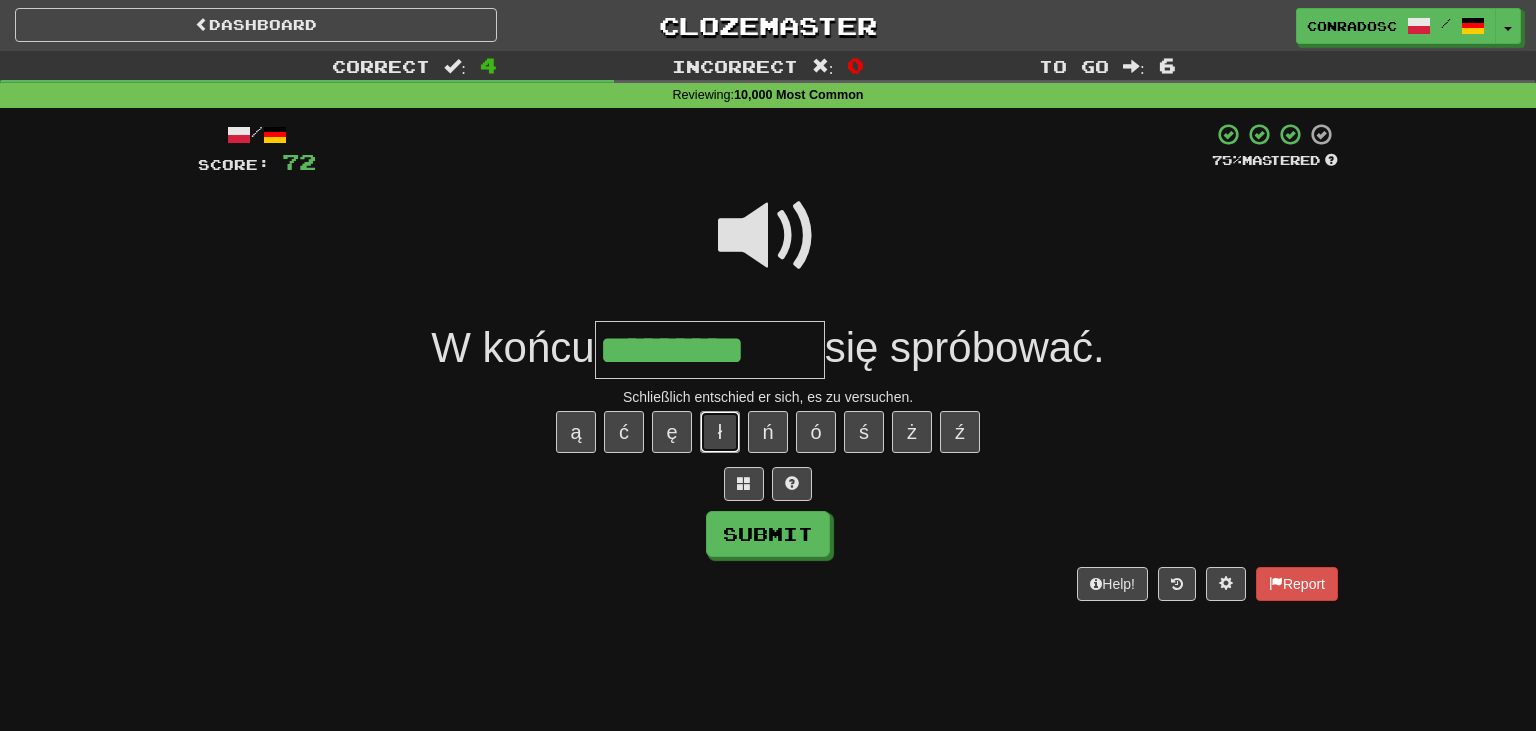 click on "ł" at bounding box center [720, 432] 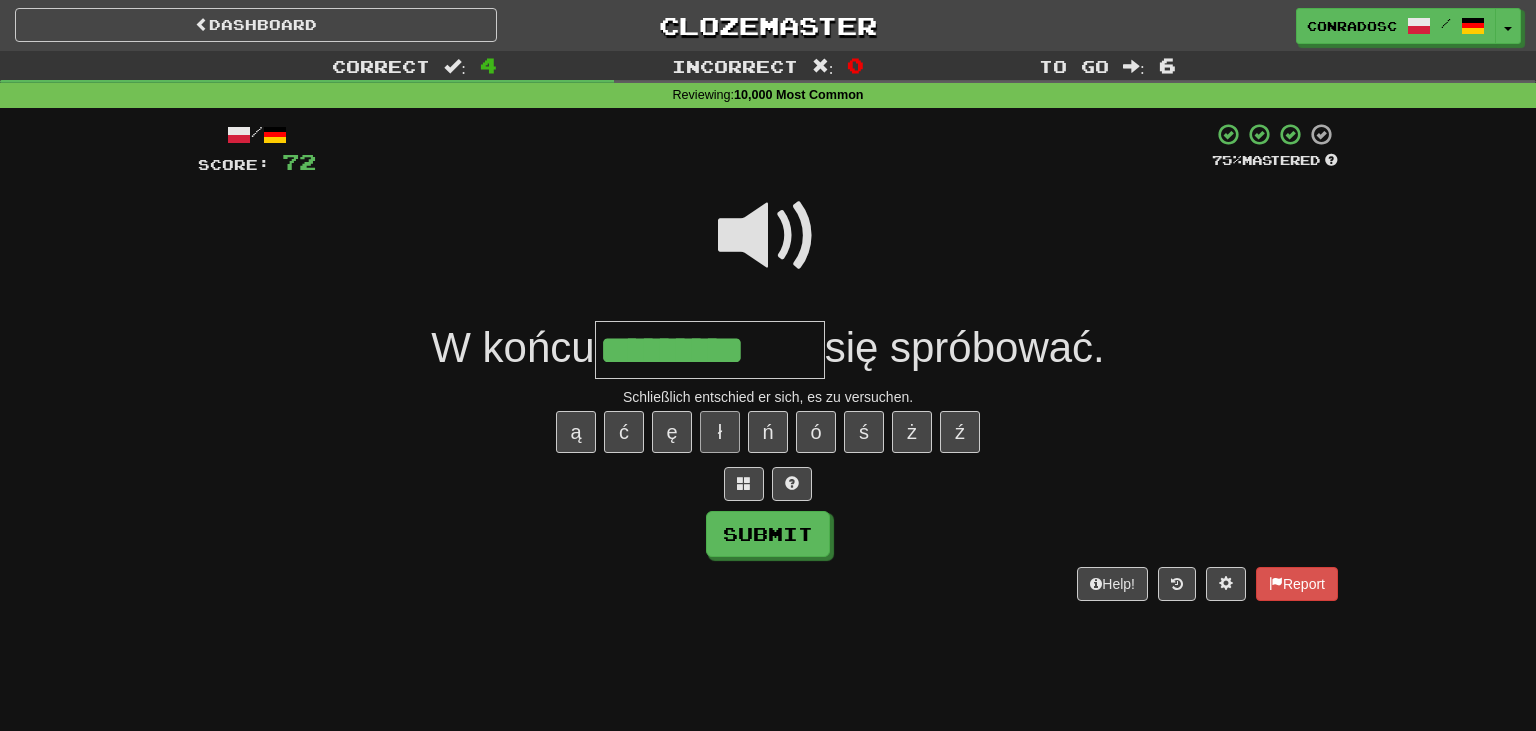 type on "**********" 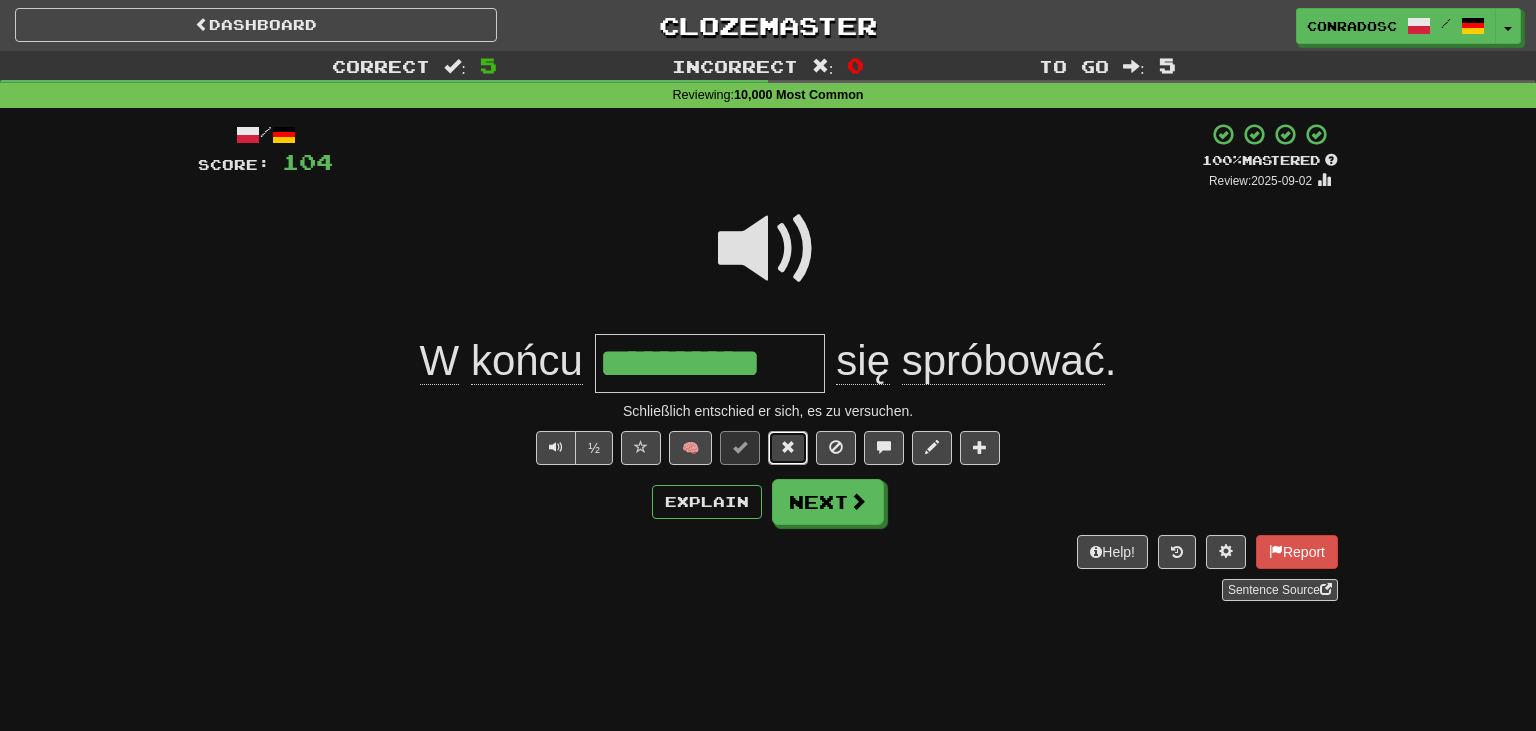 click at bounding box center (788, 447) 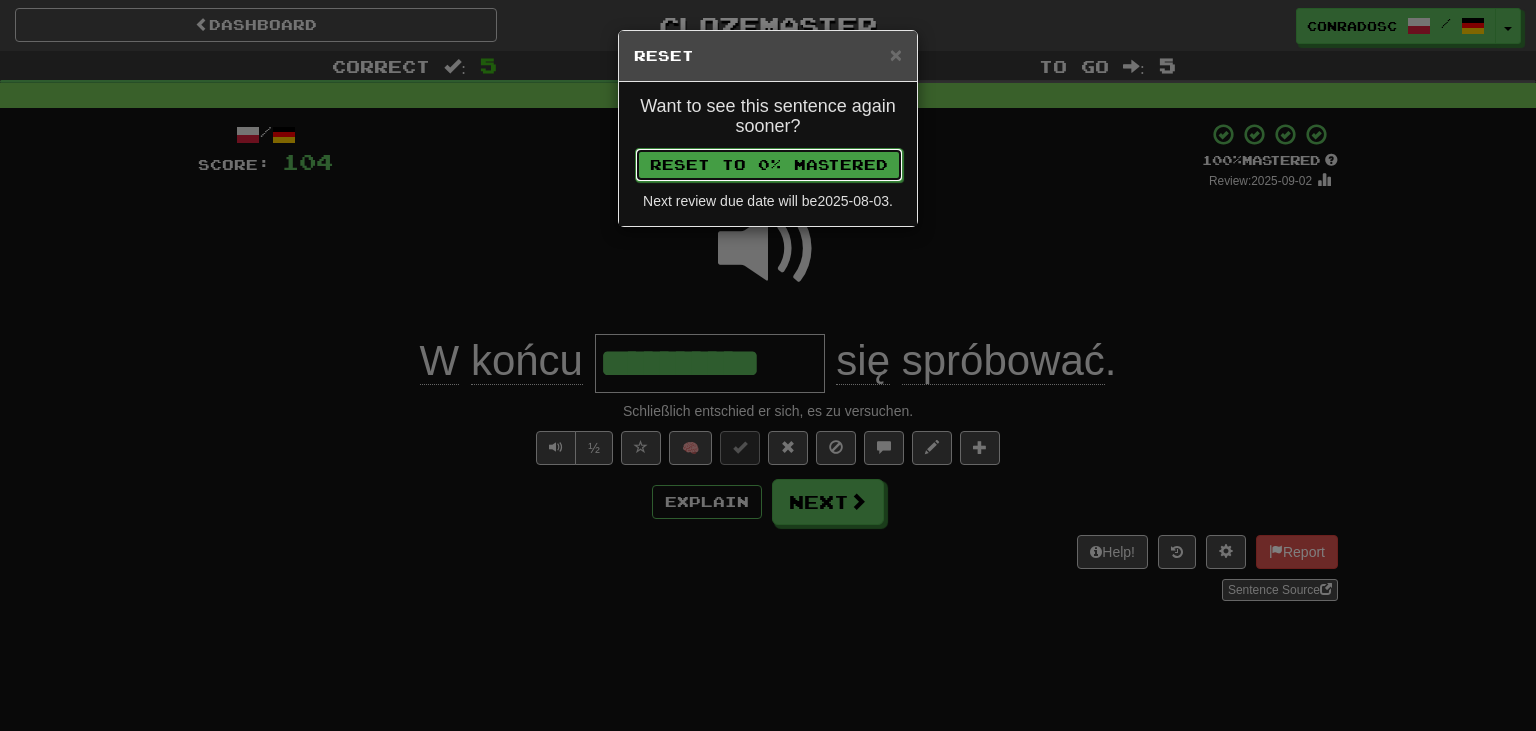 click on "Reset to 0% Mastered" at bounding box center [769, 165] 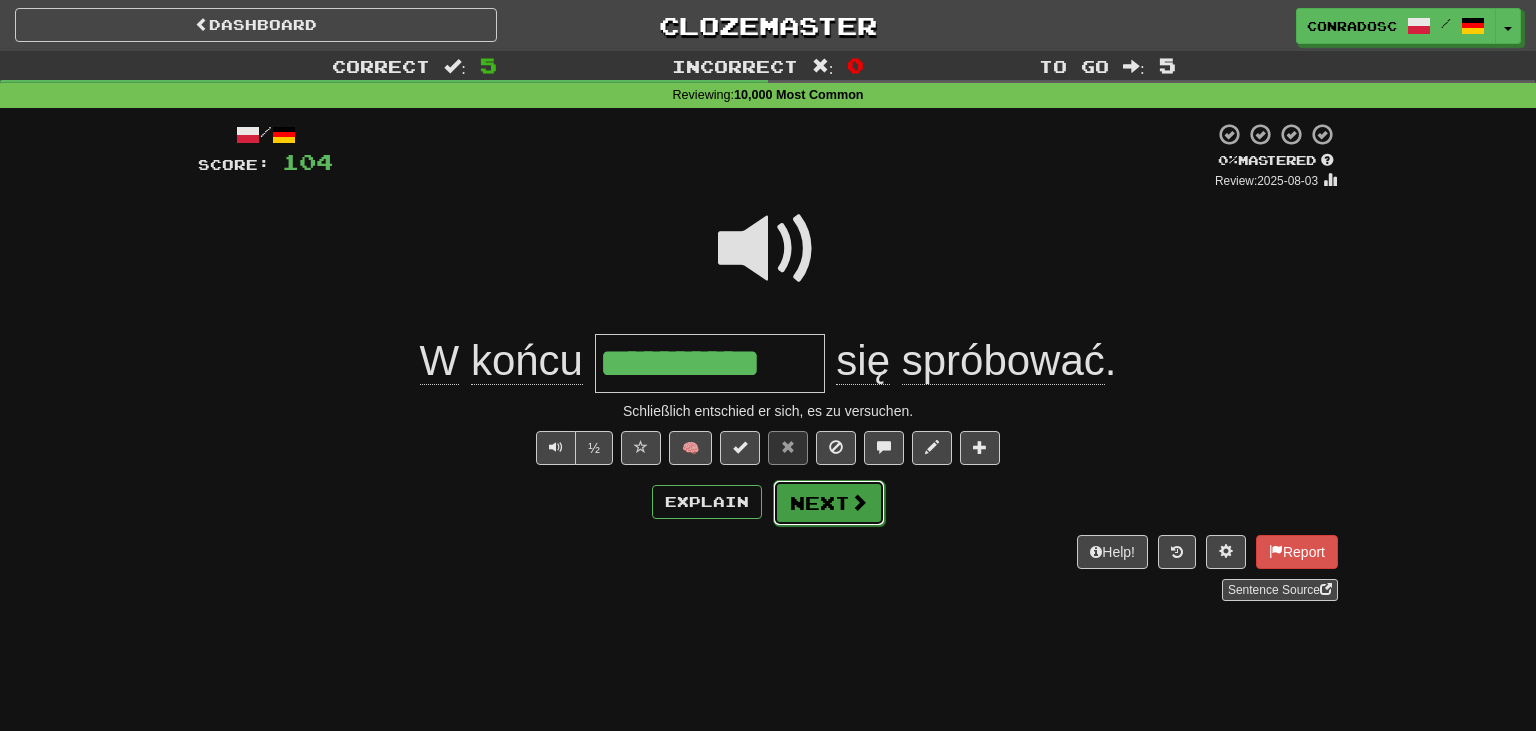 click on "Next" at bounding box center [829, 503] 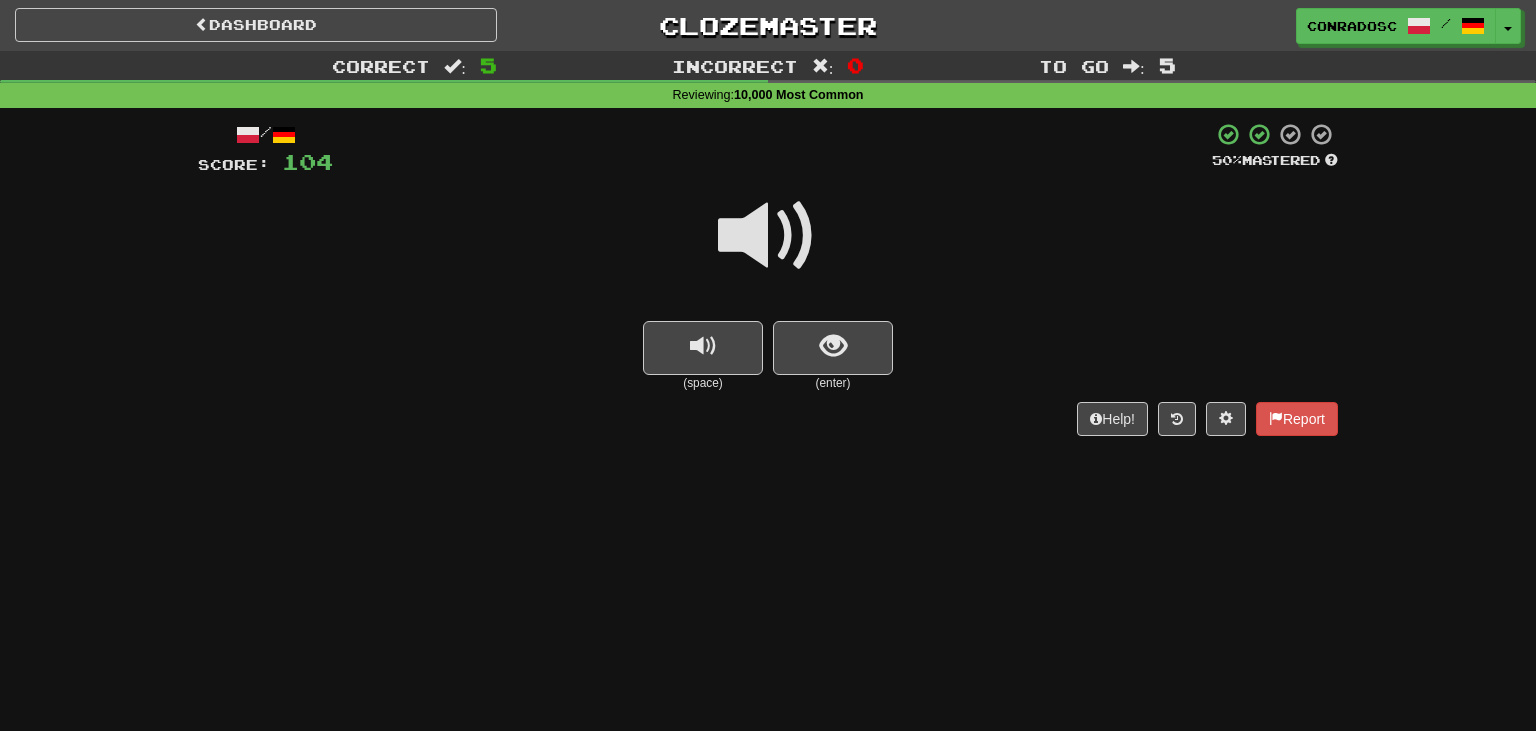 click at bounding box center [768, 236] 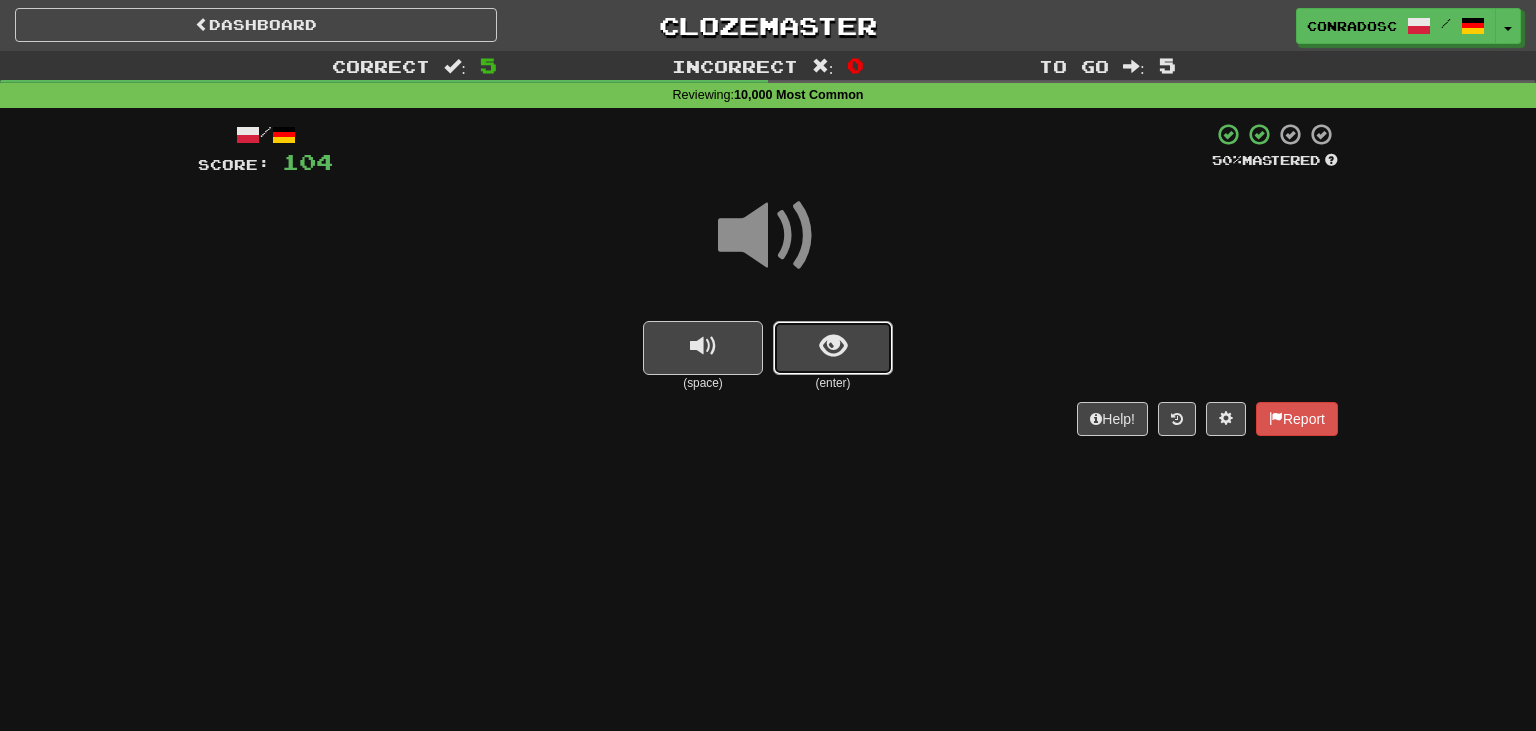 click at bounding box center (833, 348) 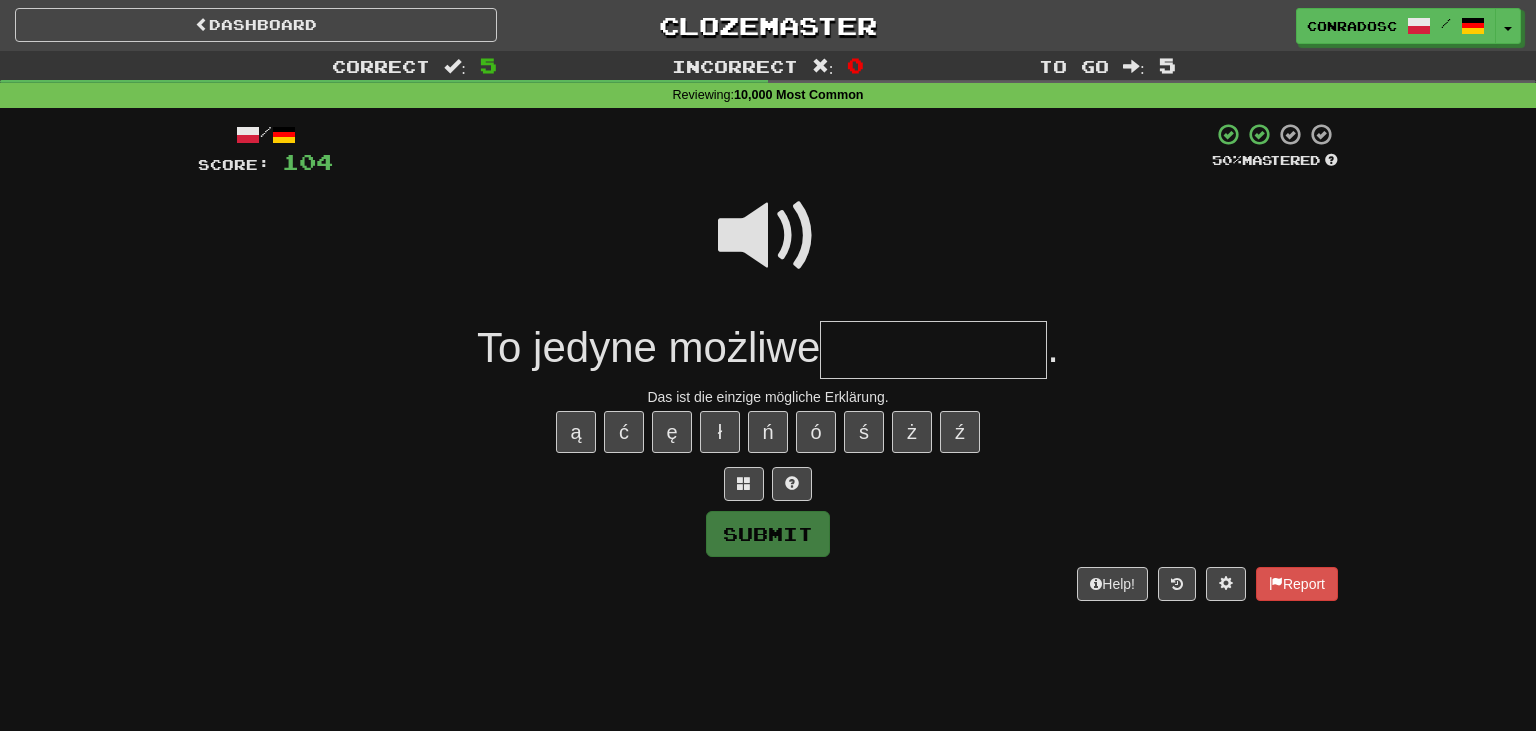 click at bounding box center (933, 350) 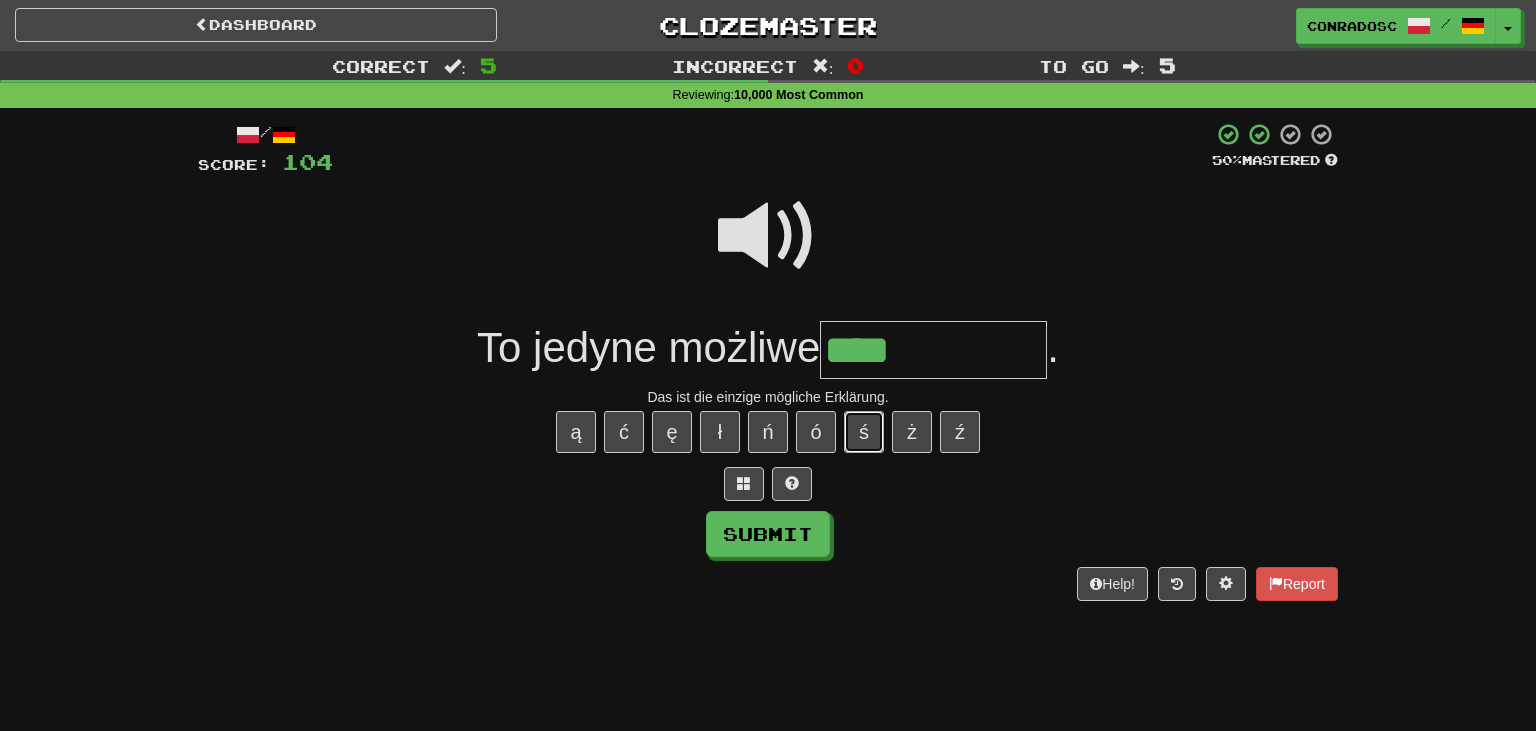 click on "ś" at bounding box center (864, 432) 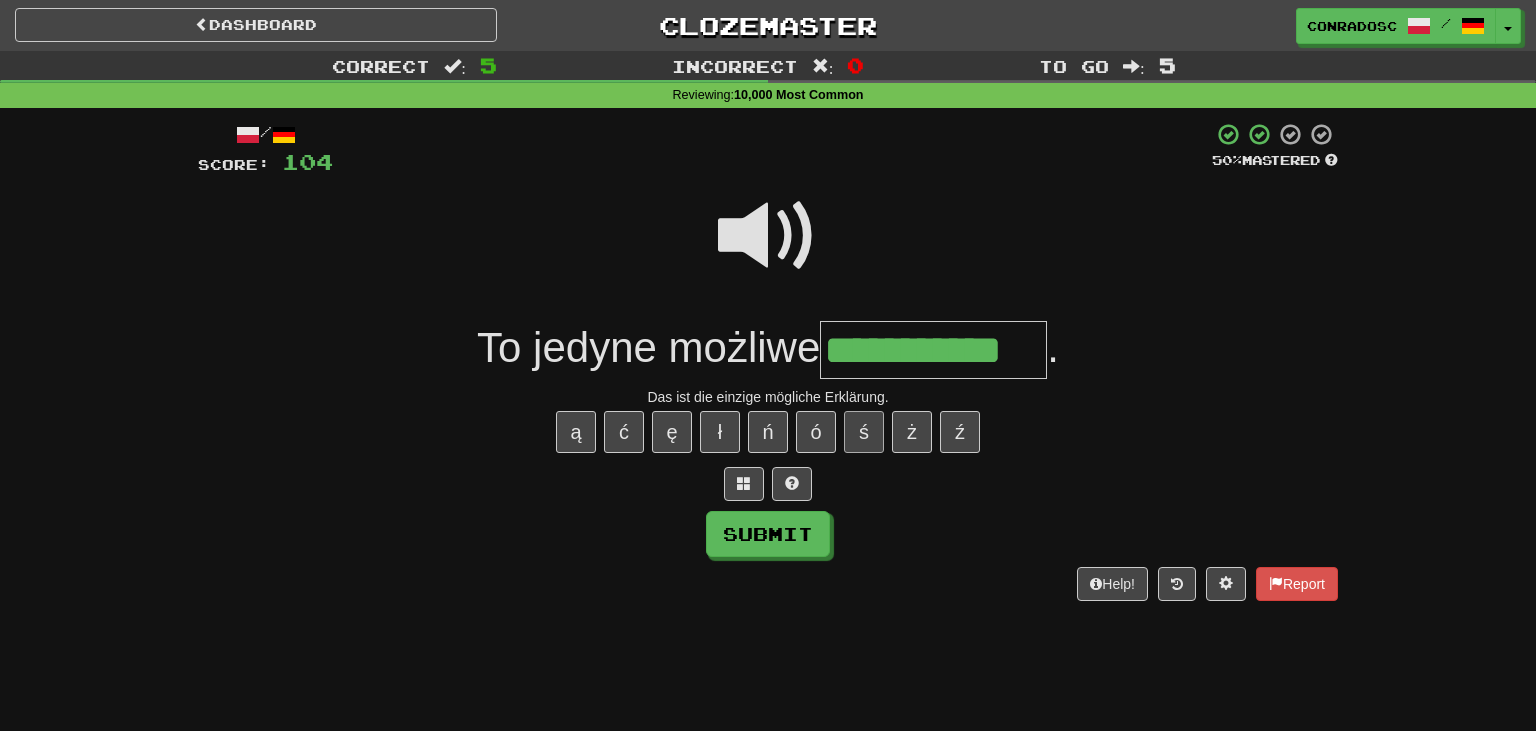 type on "**********" 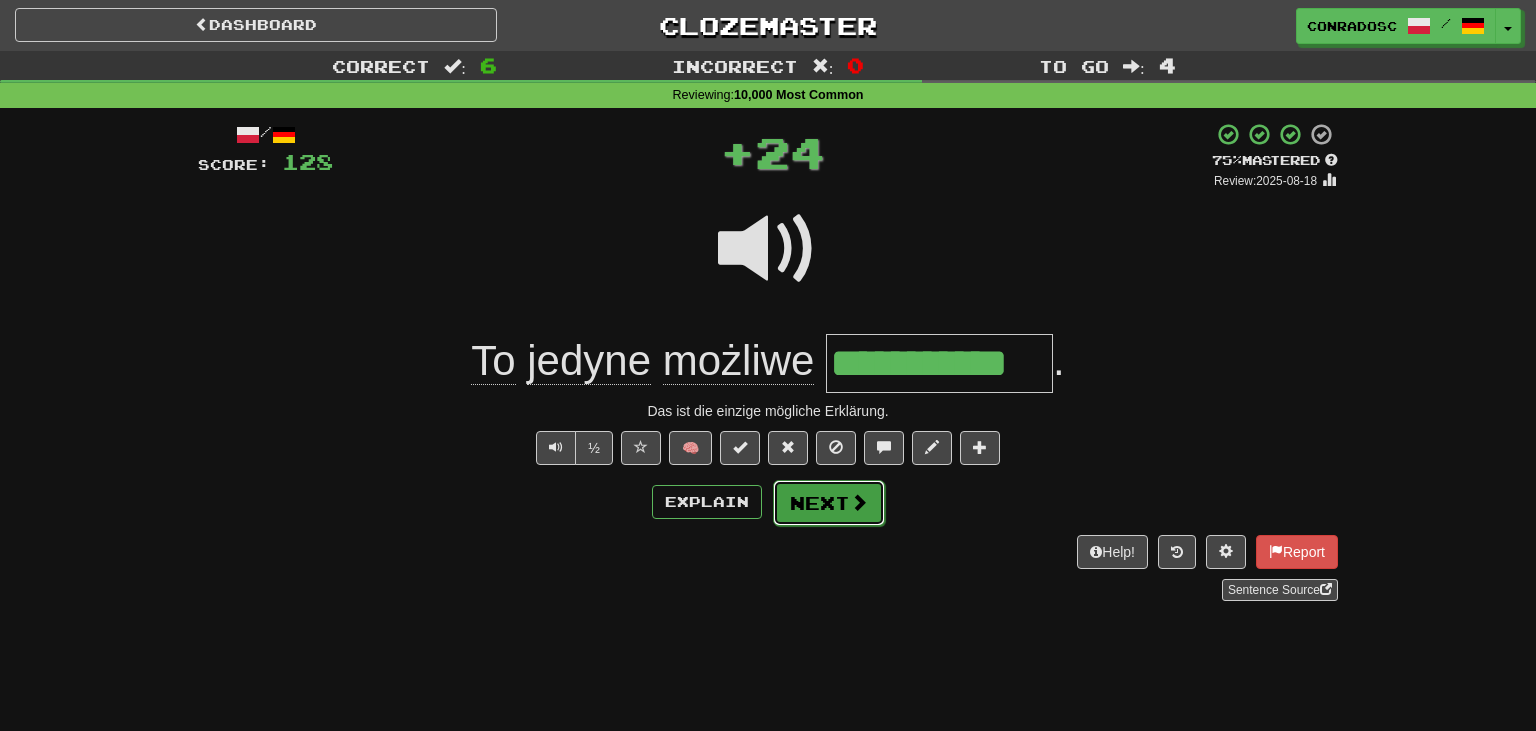 click on "Next" at bounding box center (829, 503) 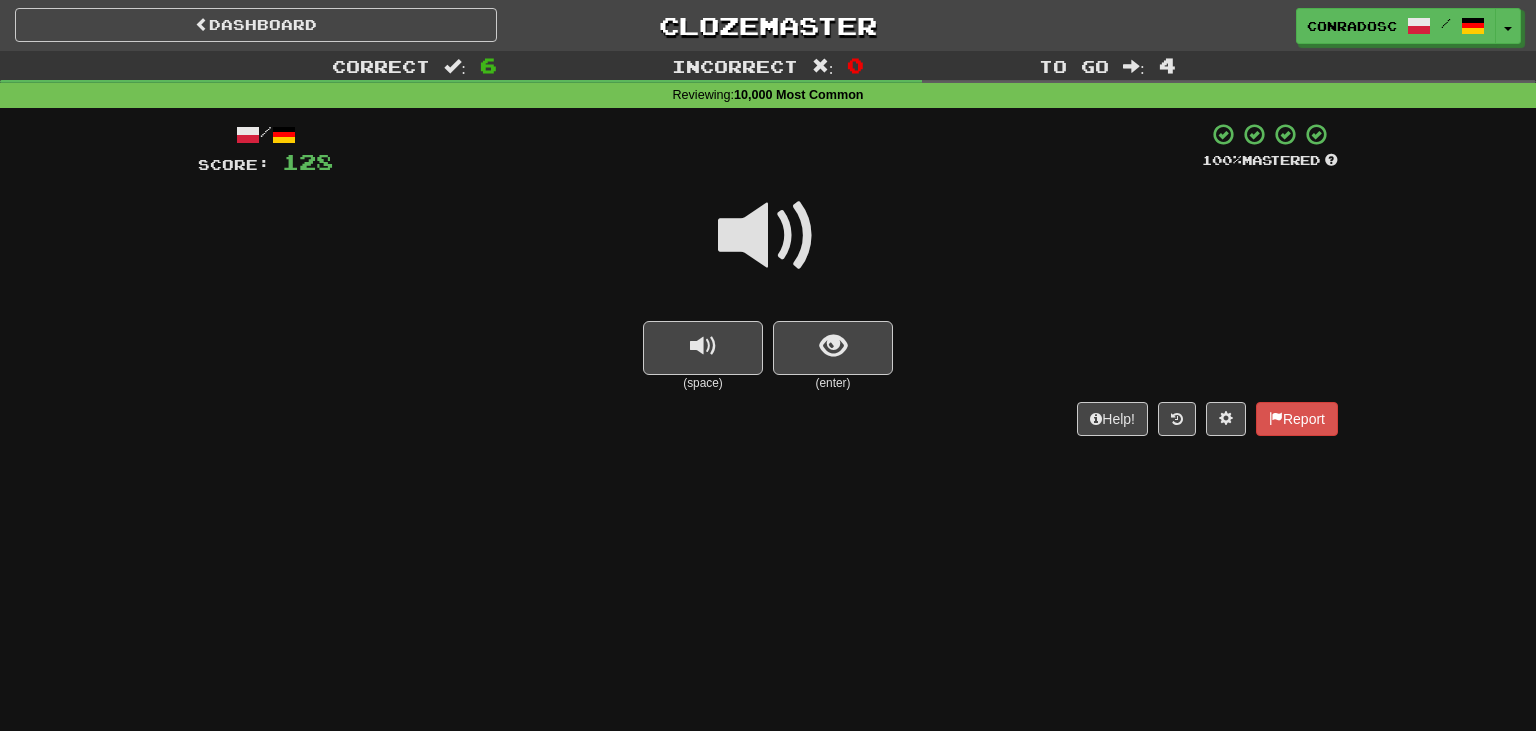 click at bounding box center (768, 236) 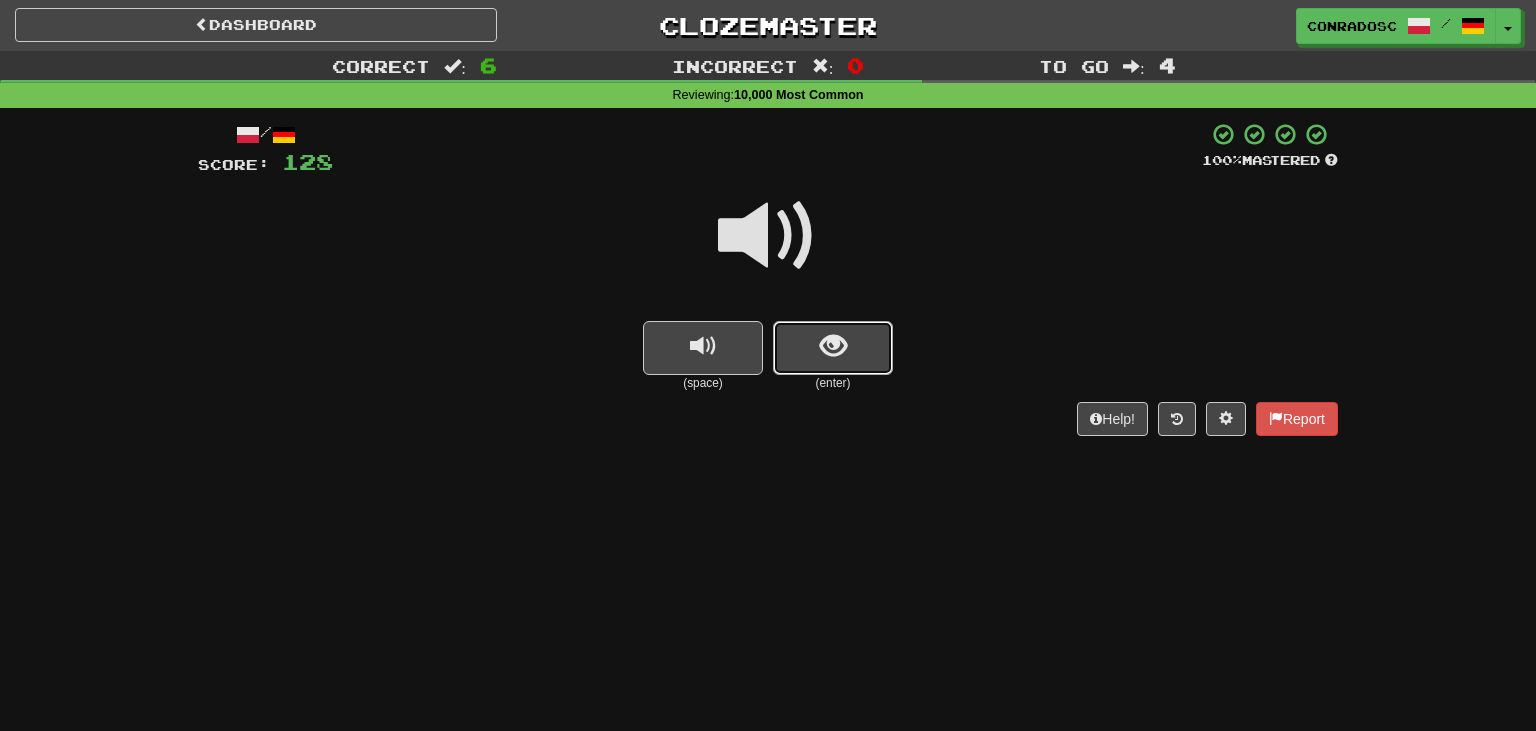 click at bounding box center (833, 348) 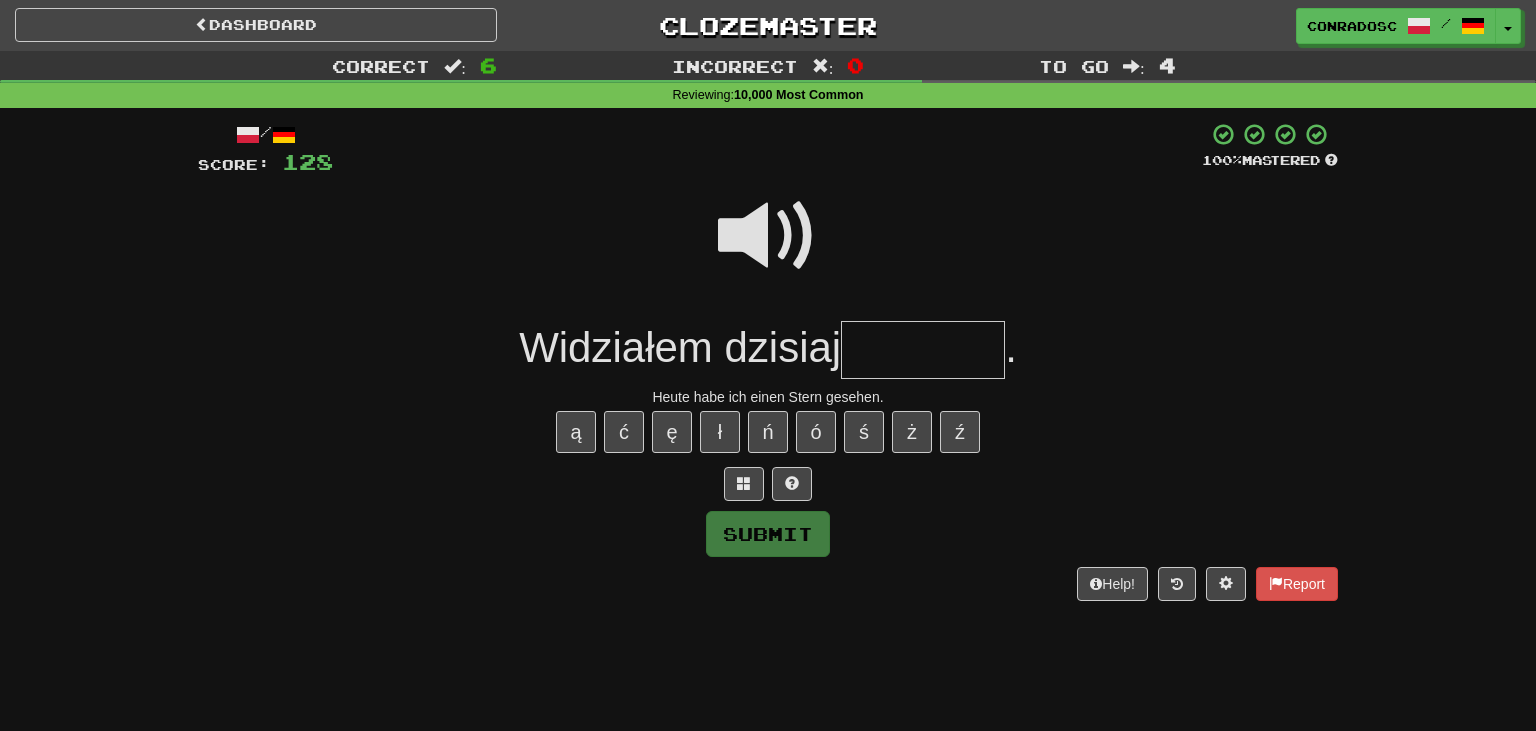 click at bounding box center (768, 236) 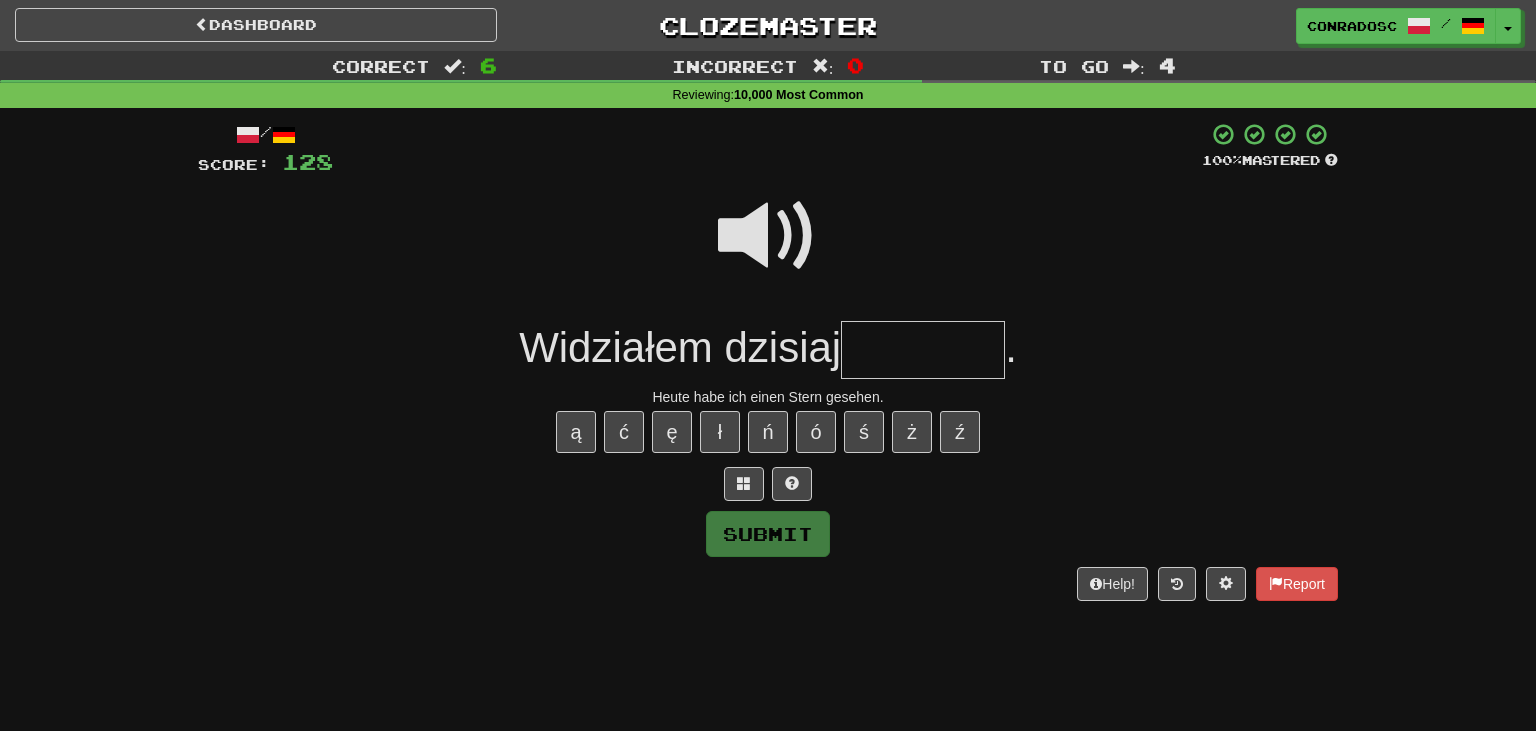 click at bounding box center [923, 350] 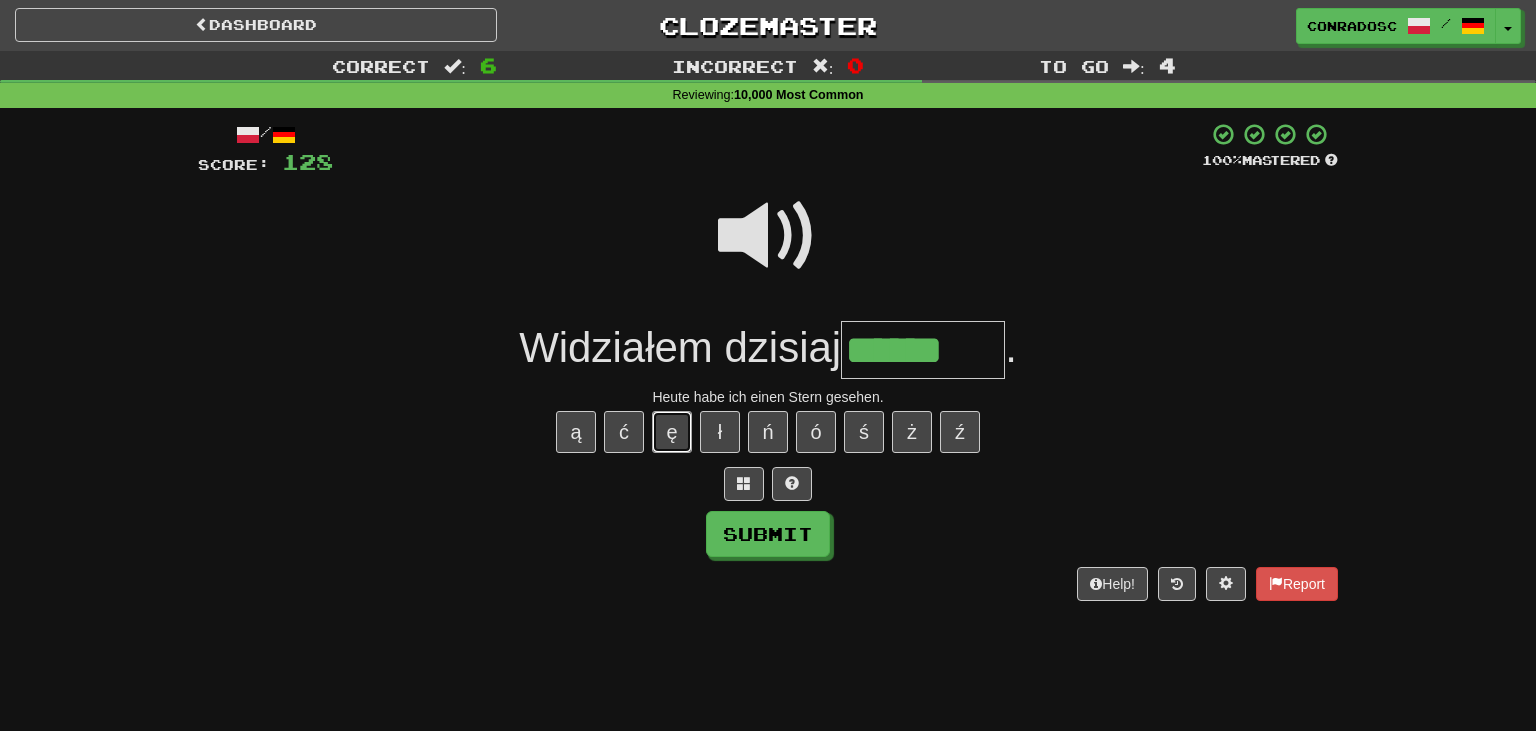 click on "ę" at bounding box center (672, 432) 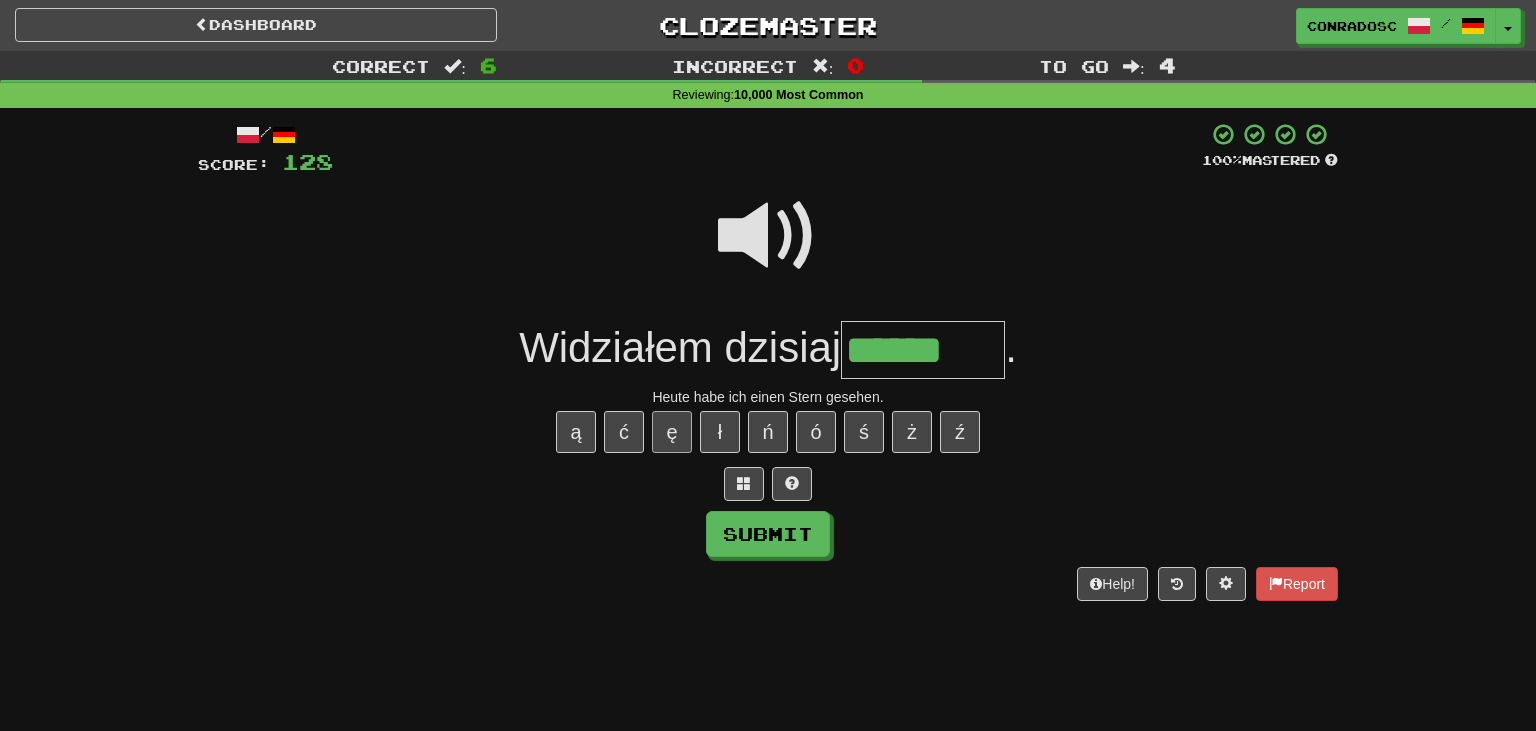 type on "*******" 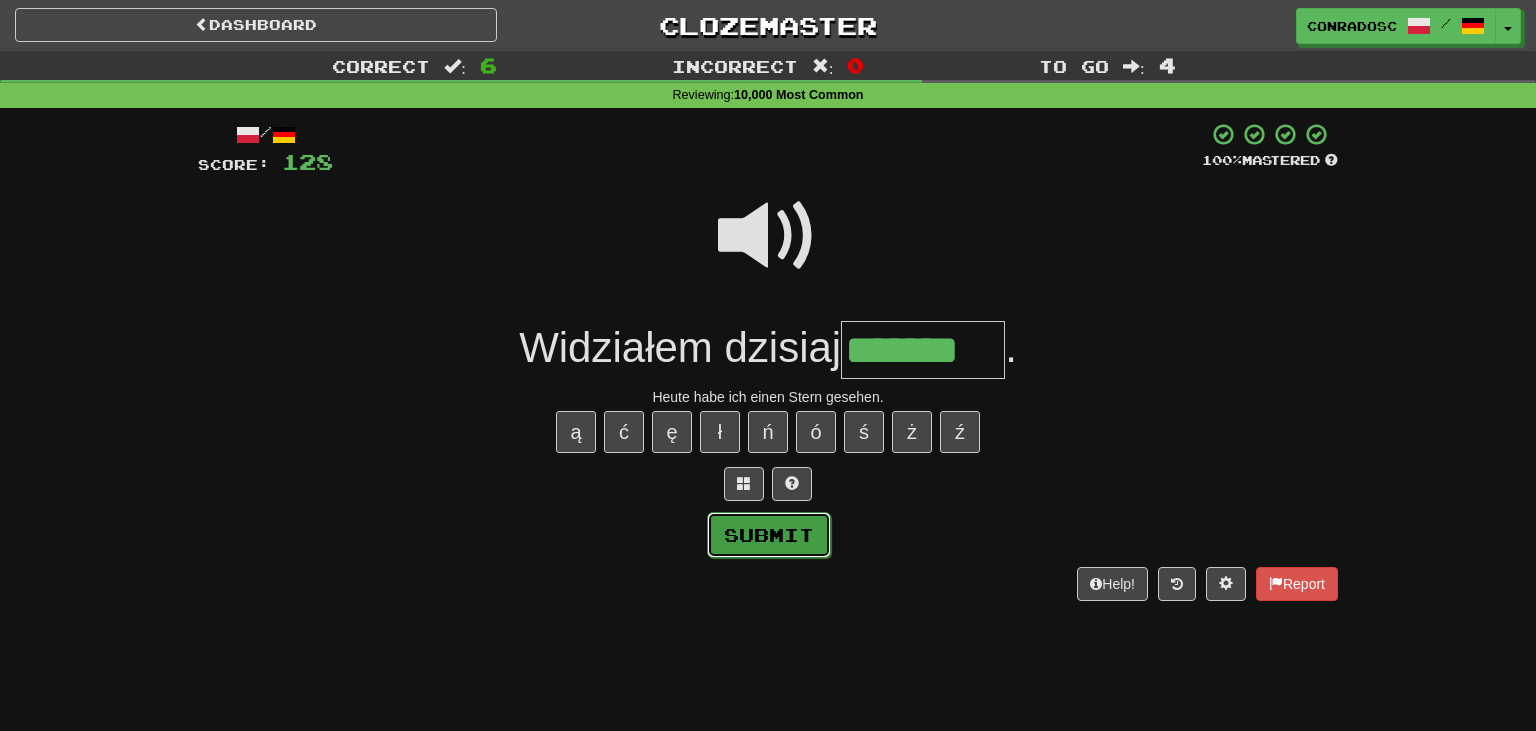 click on "Submit" at bounding box center [769, 535] 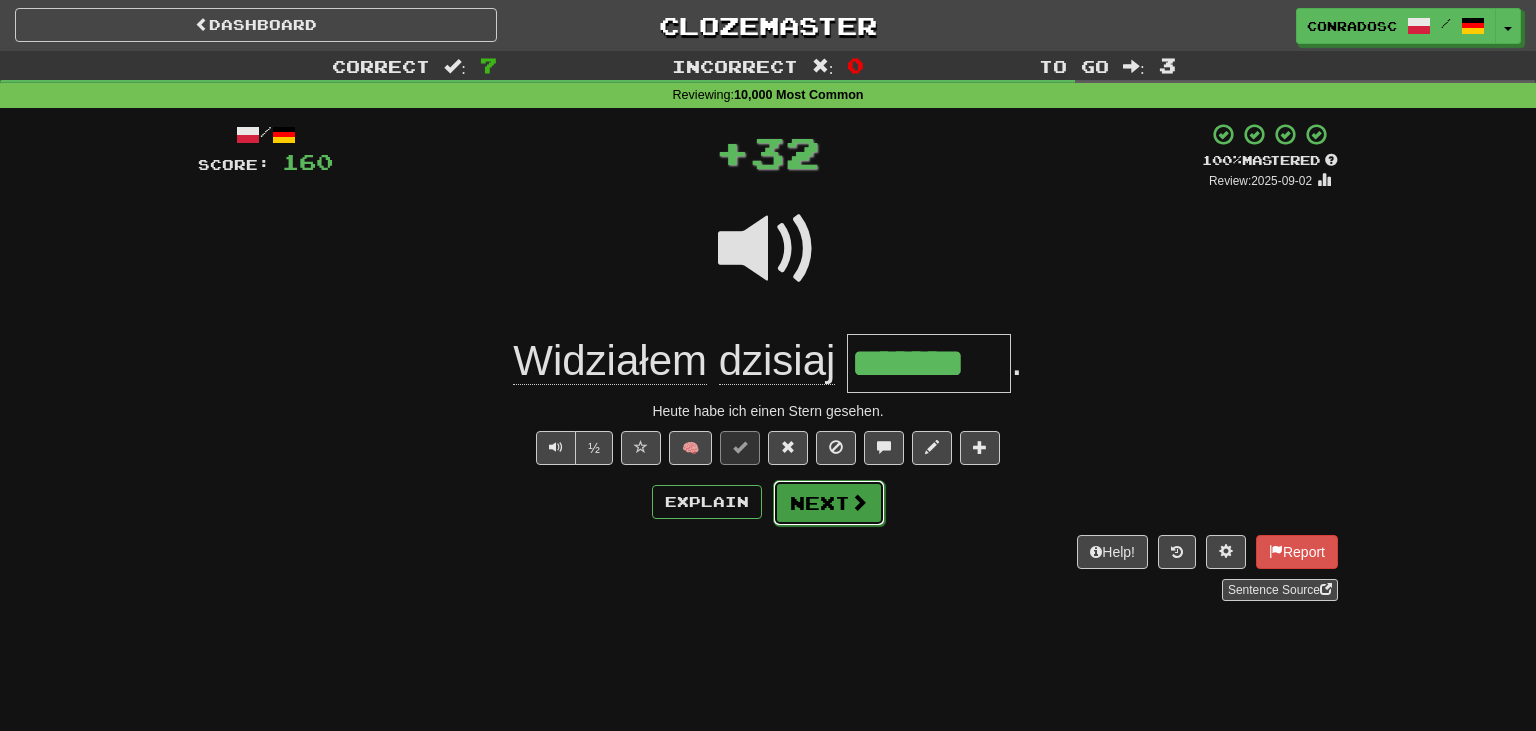 click on "Next" at bounding box center (829, 503) 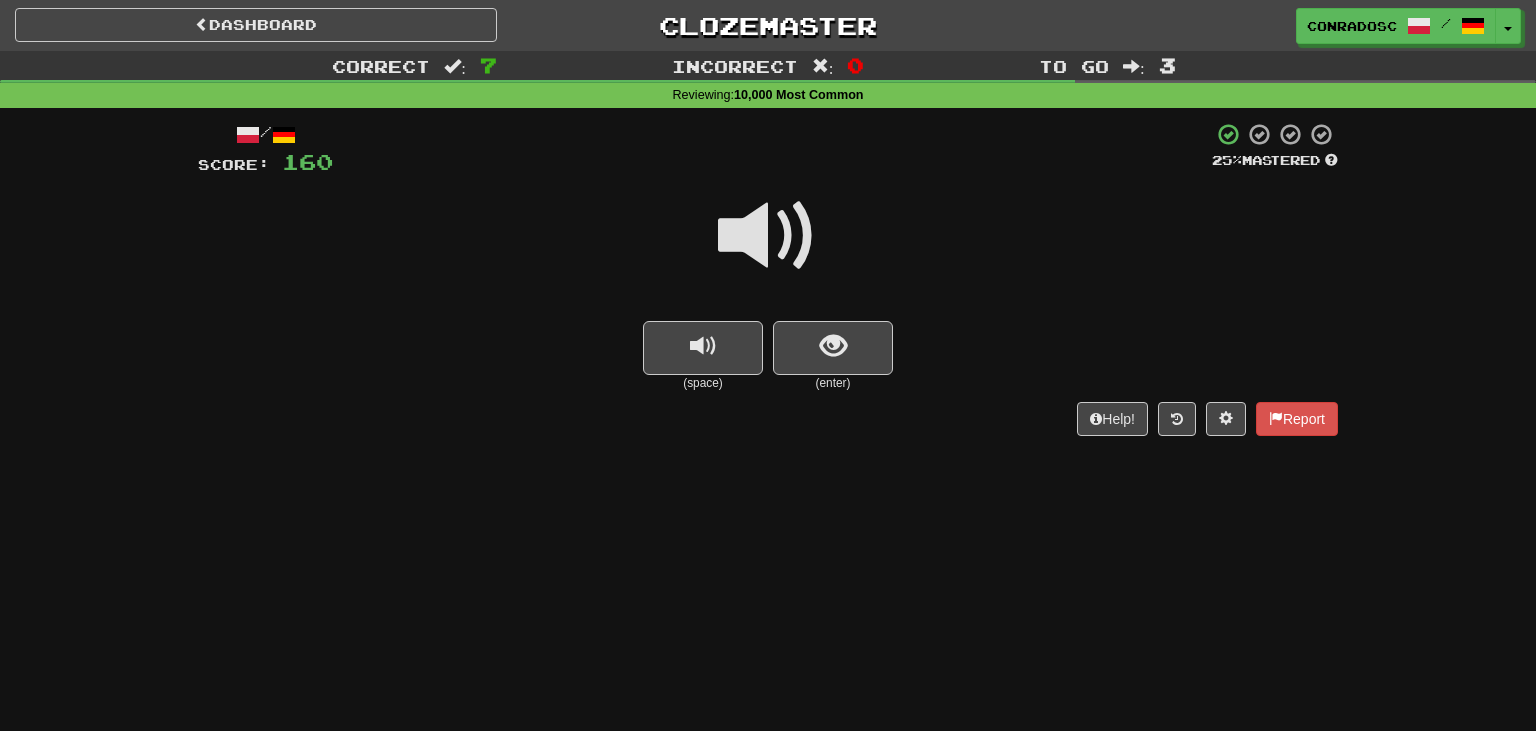 click at bounding box center (768, 236) 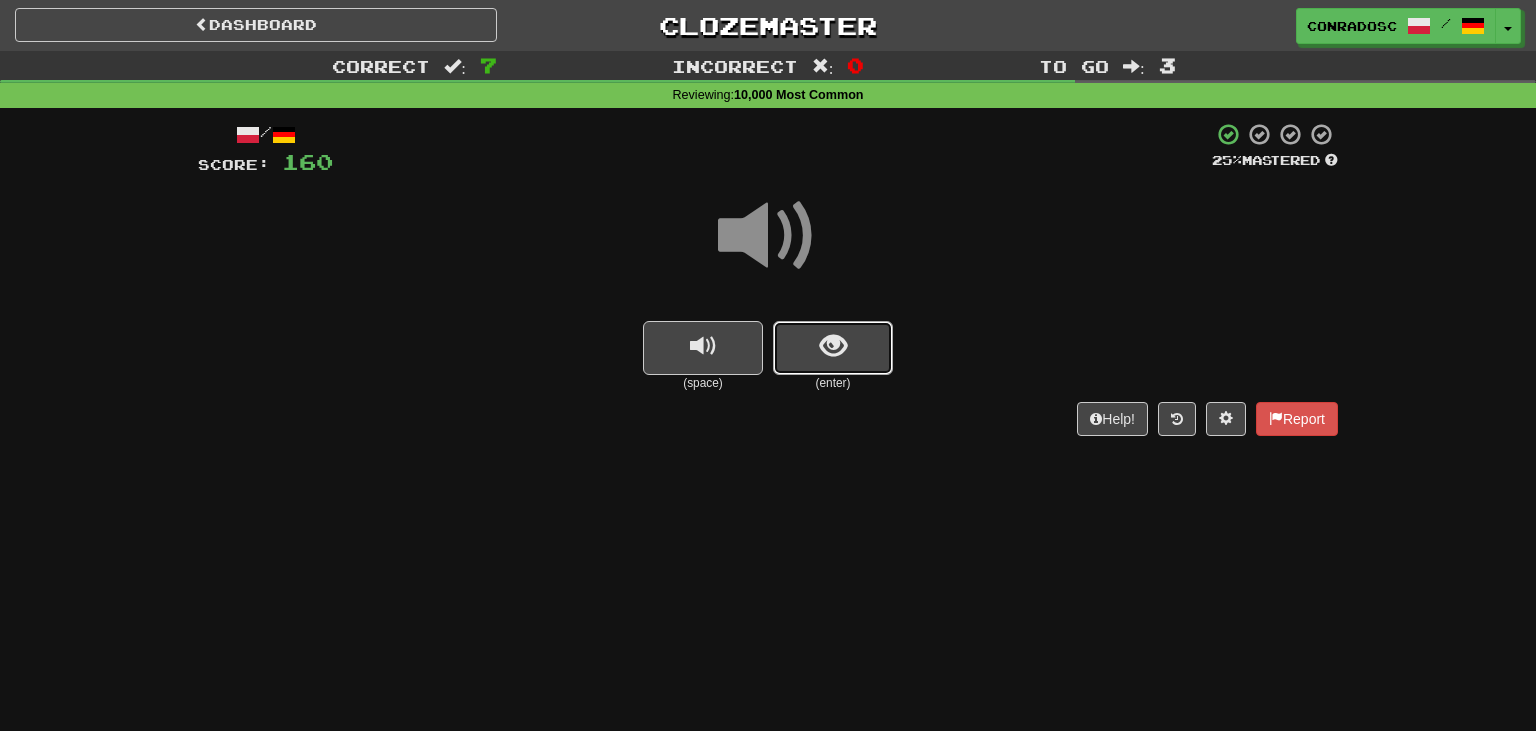 click at bounding box center (833, 346) 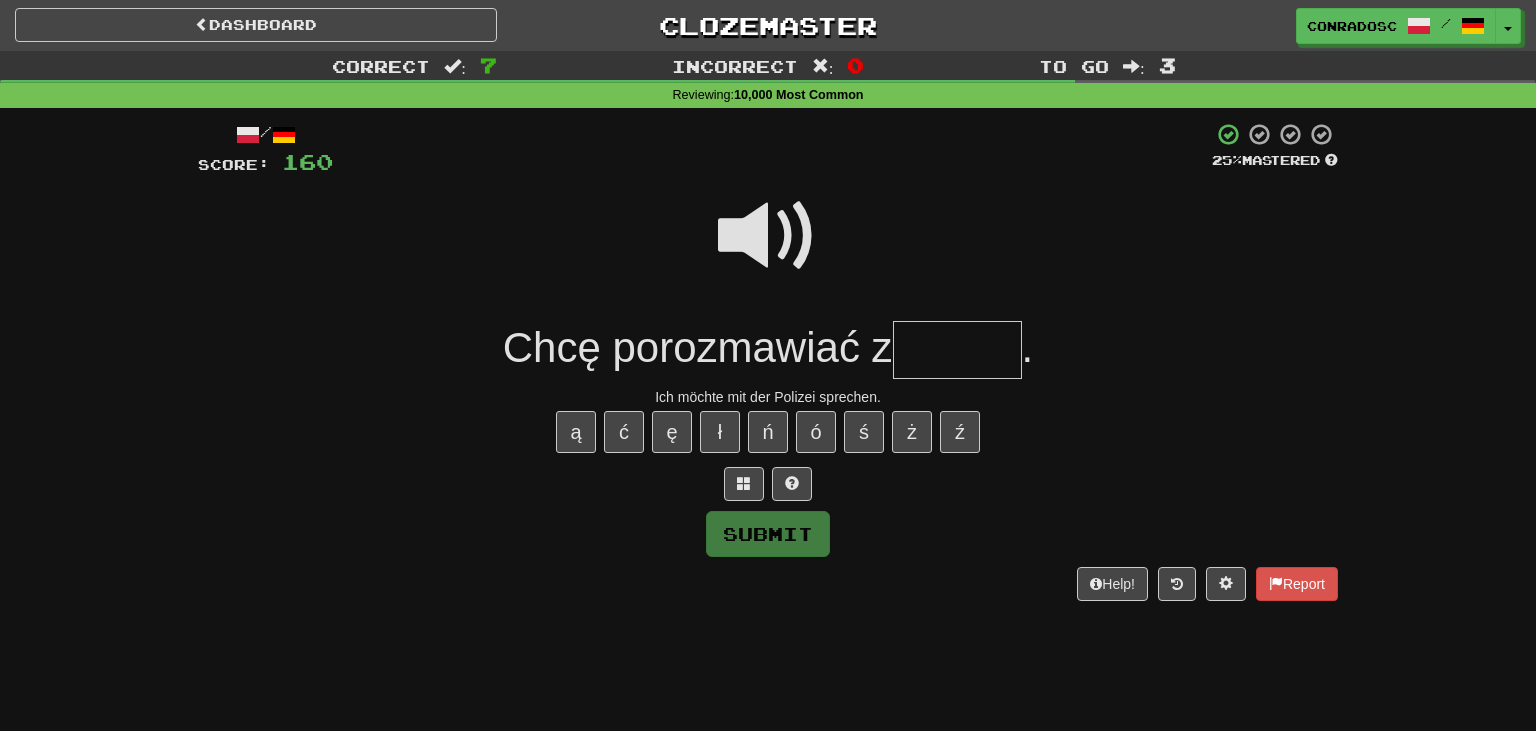 click at bounding box center [957, 350] 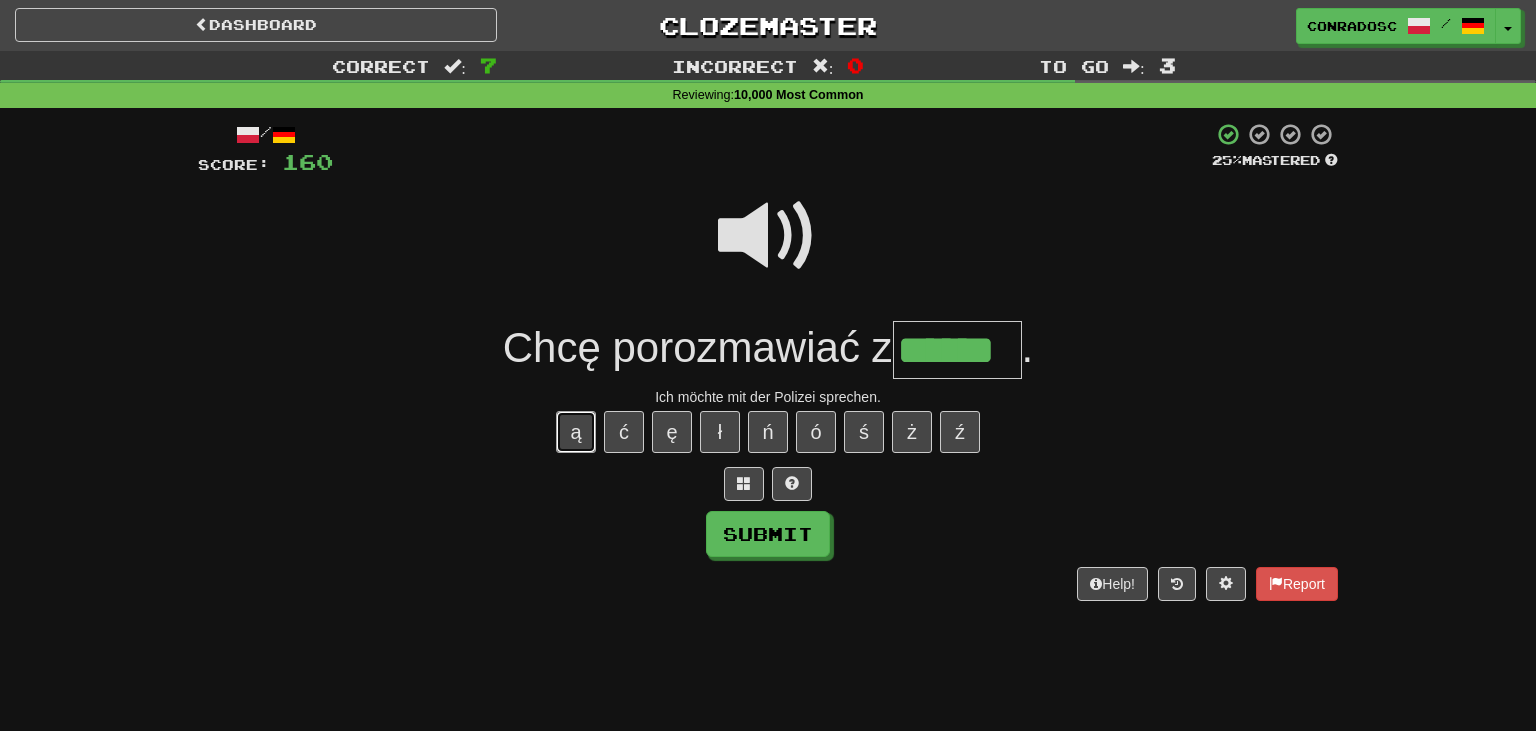 click on "ą" at bounding box center [576, 432] 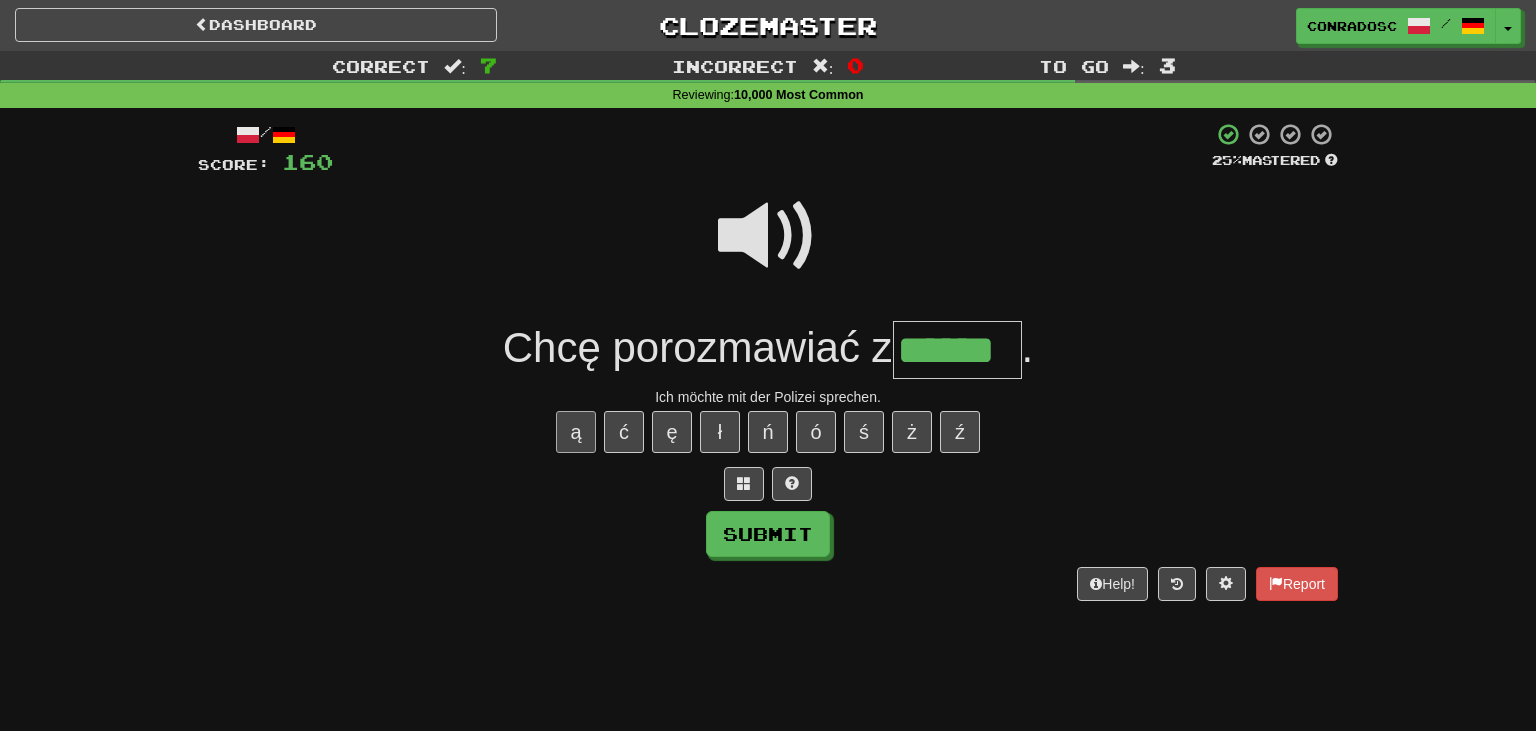 type on "*******" 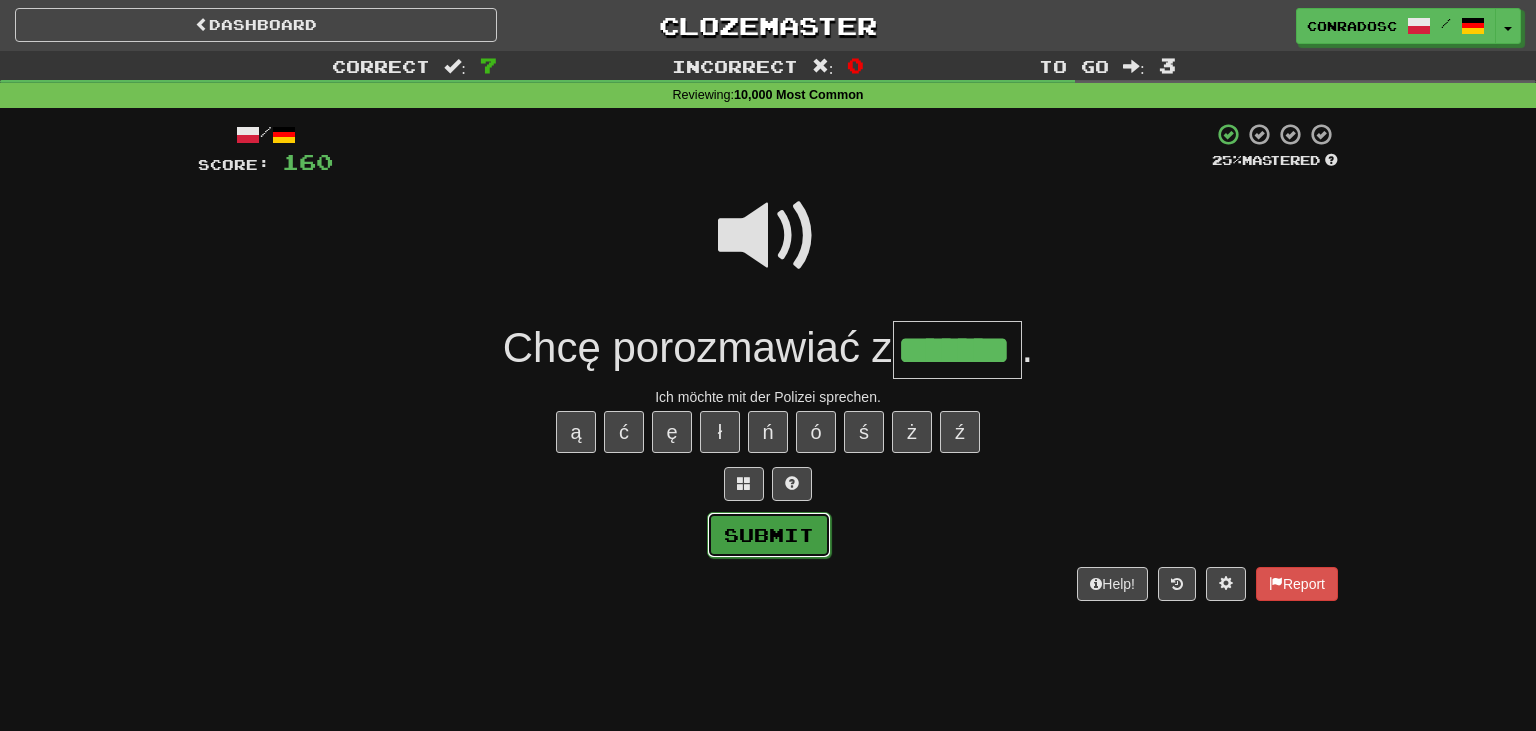 click on "Submit" at bounding box center [769, 535] 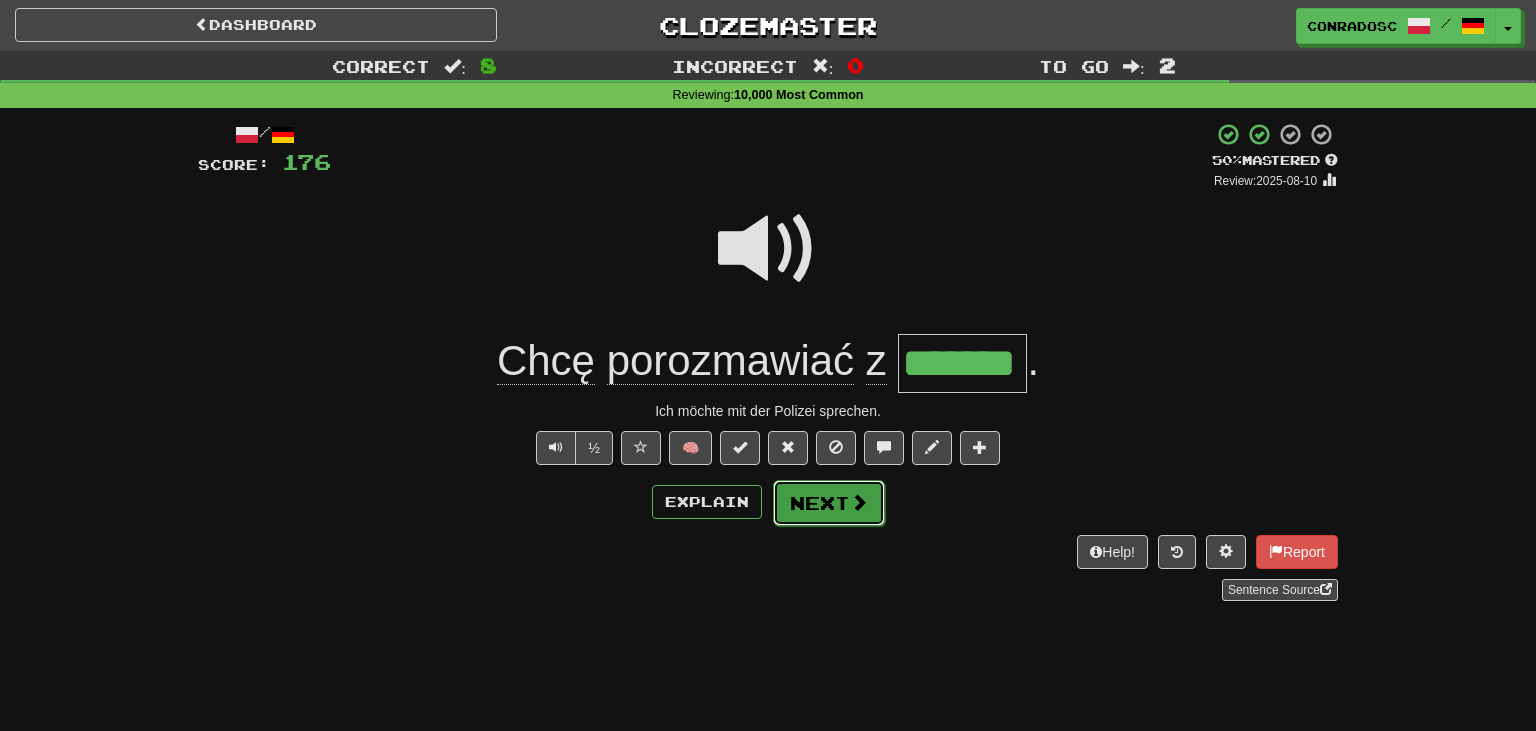 click on "Next" at bounding box center (829, 503) 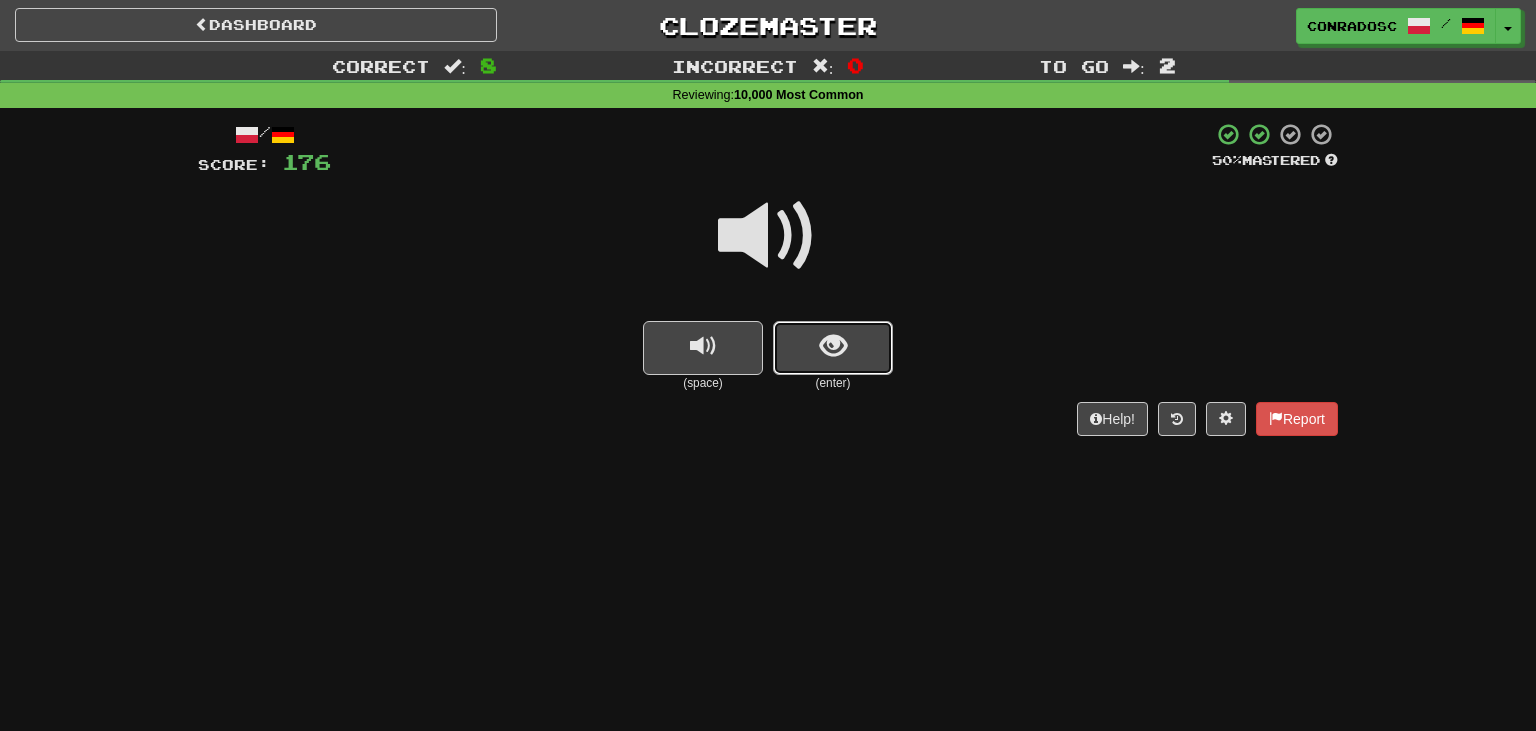 click at bounding box center (833, 348) 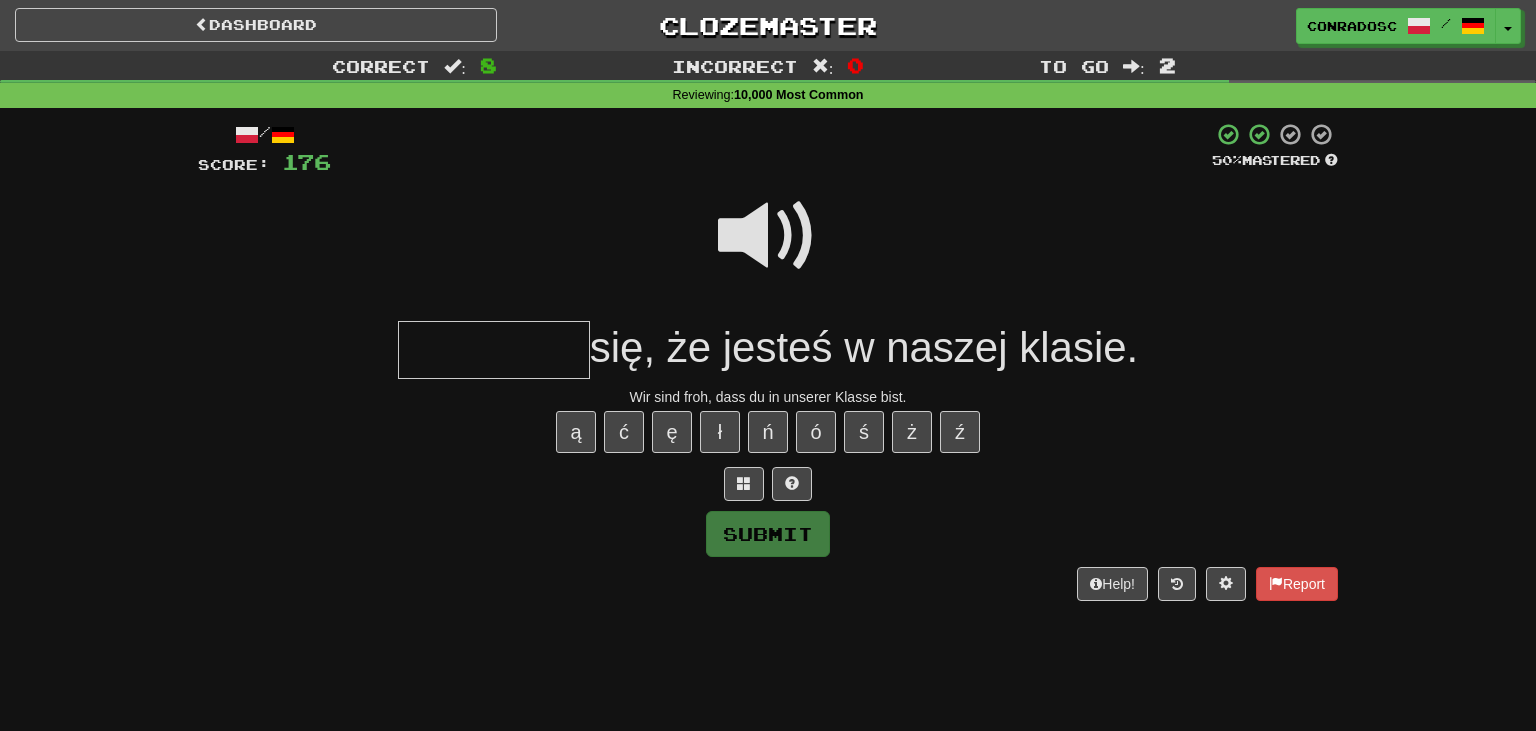 click at bounding box center [494, 350] 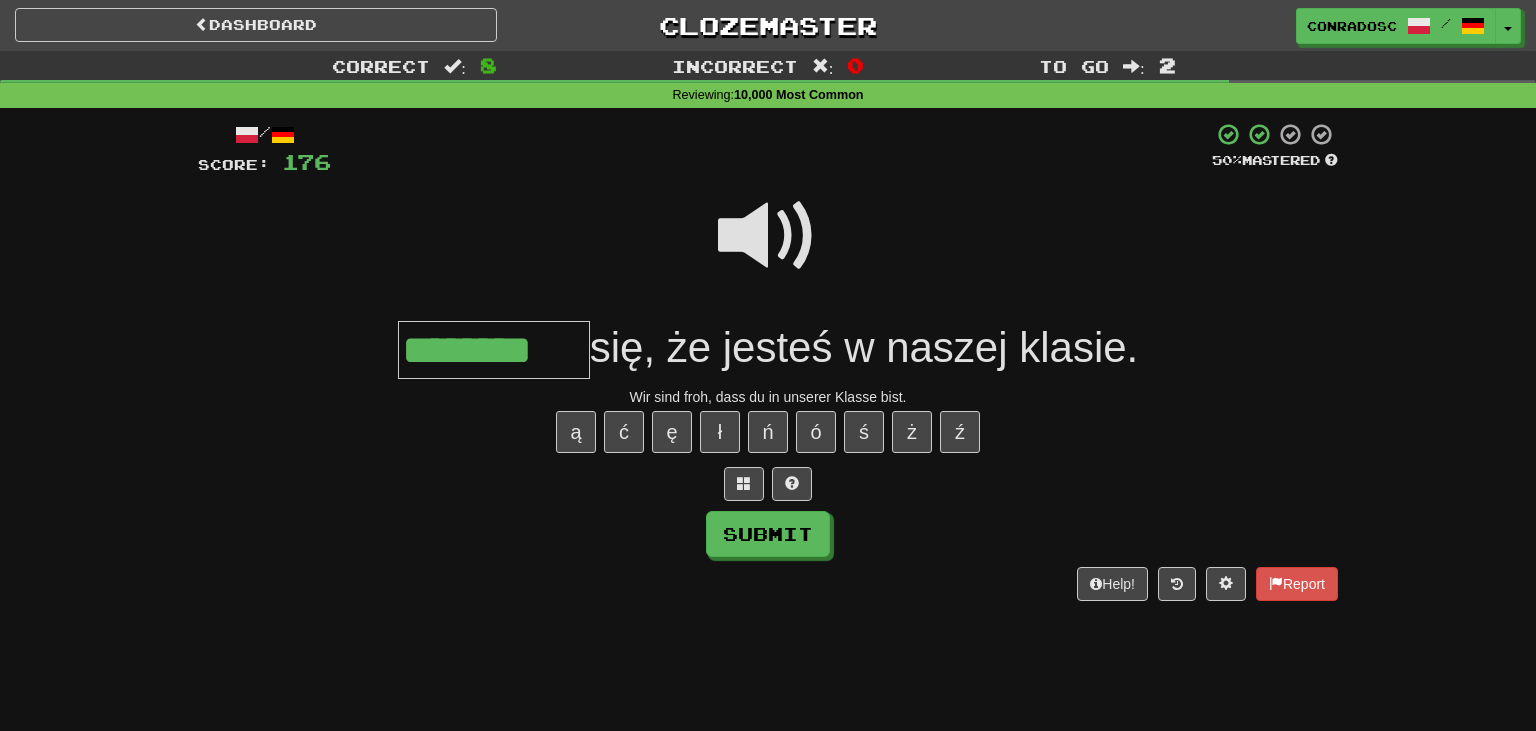 type on "********" 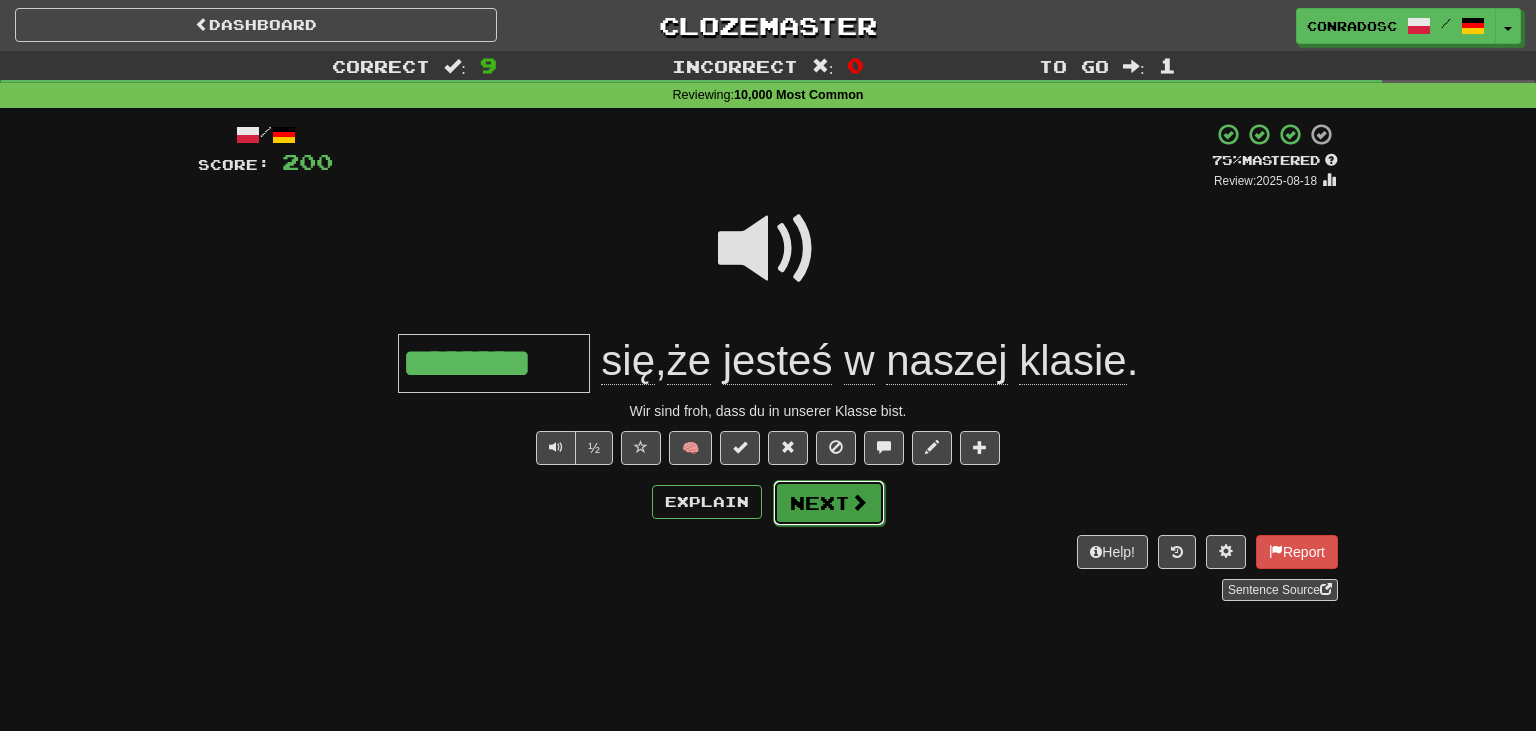 click on "Next" at bounding box center [829, 503] 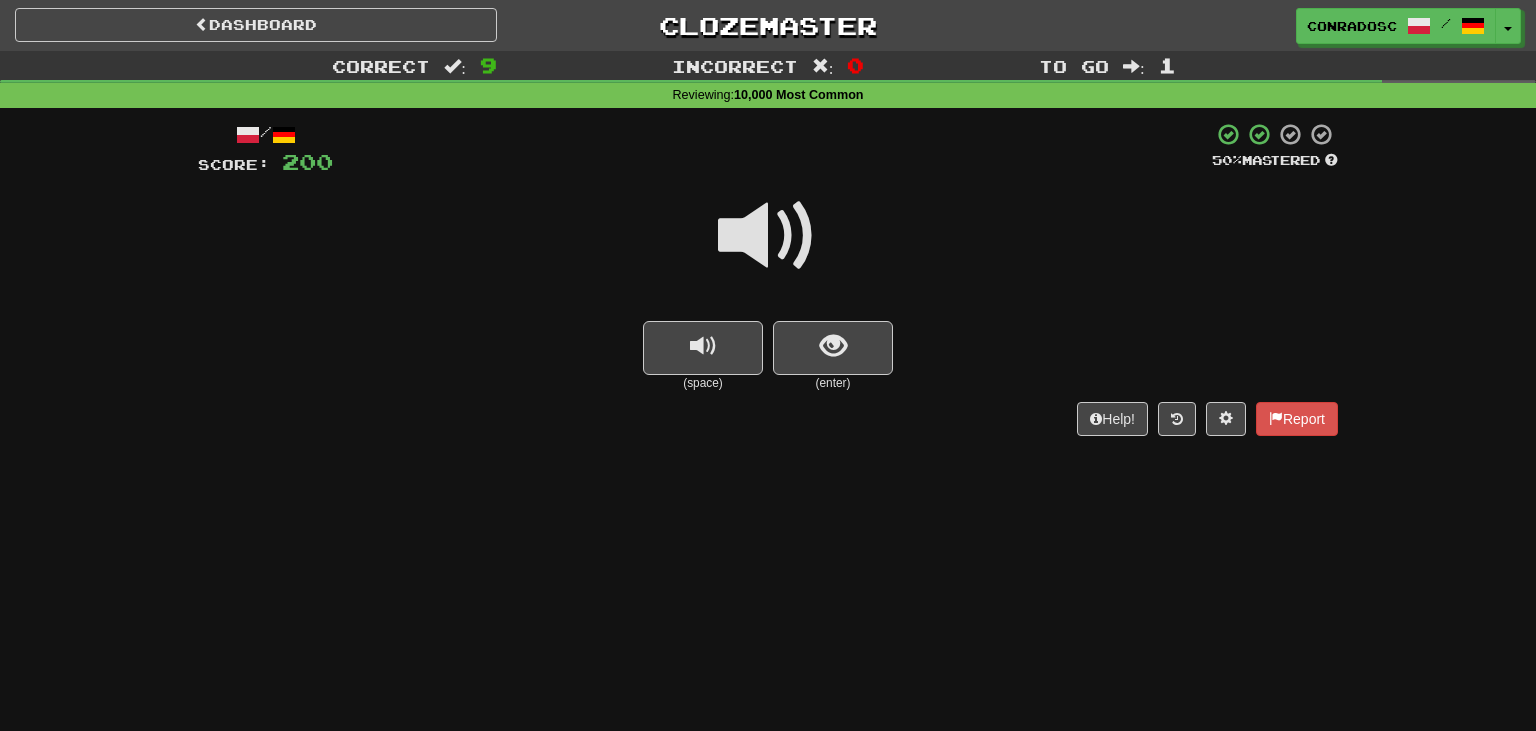 click at bounding box center [768, 236] 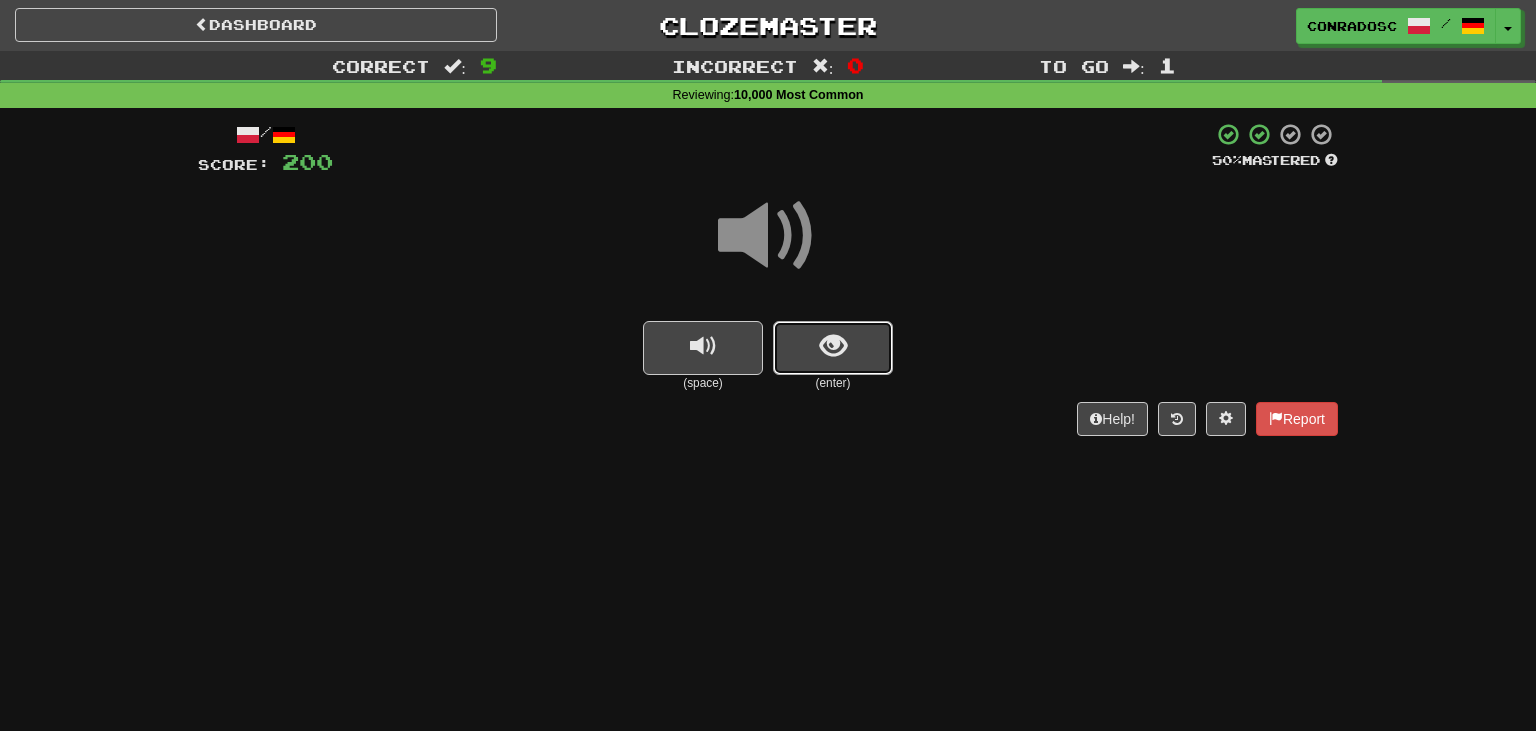 click at bounding box center (833, 348) 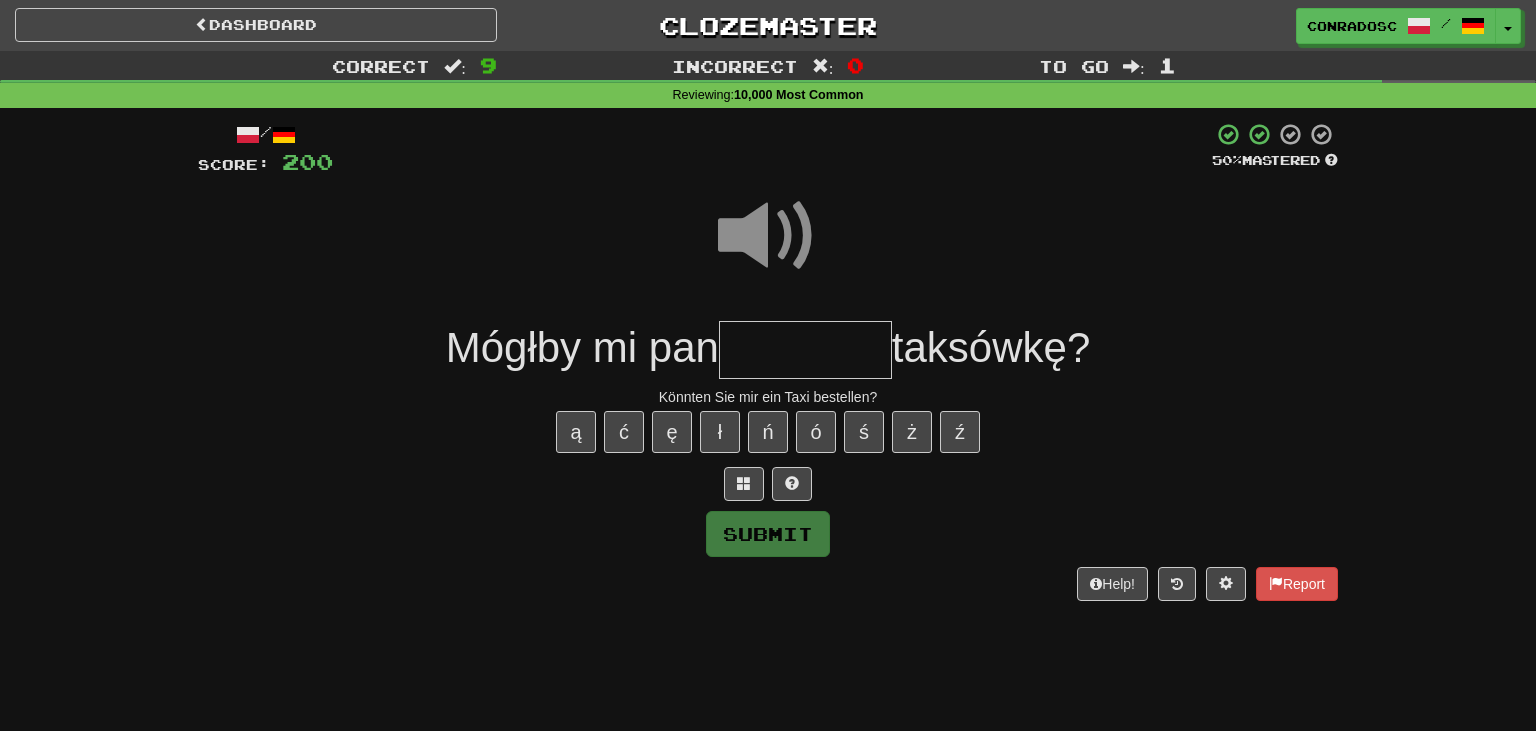 click at bounding box center (805, 350) 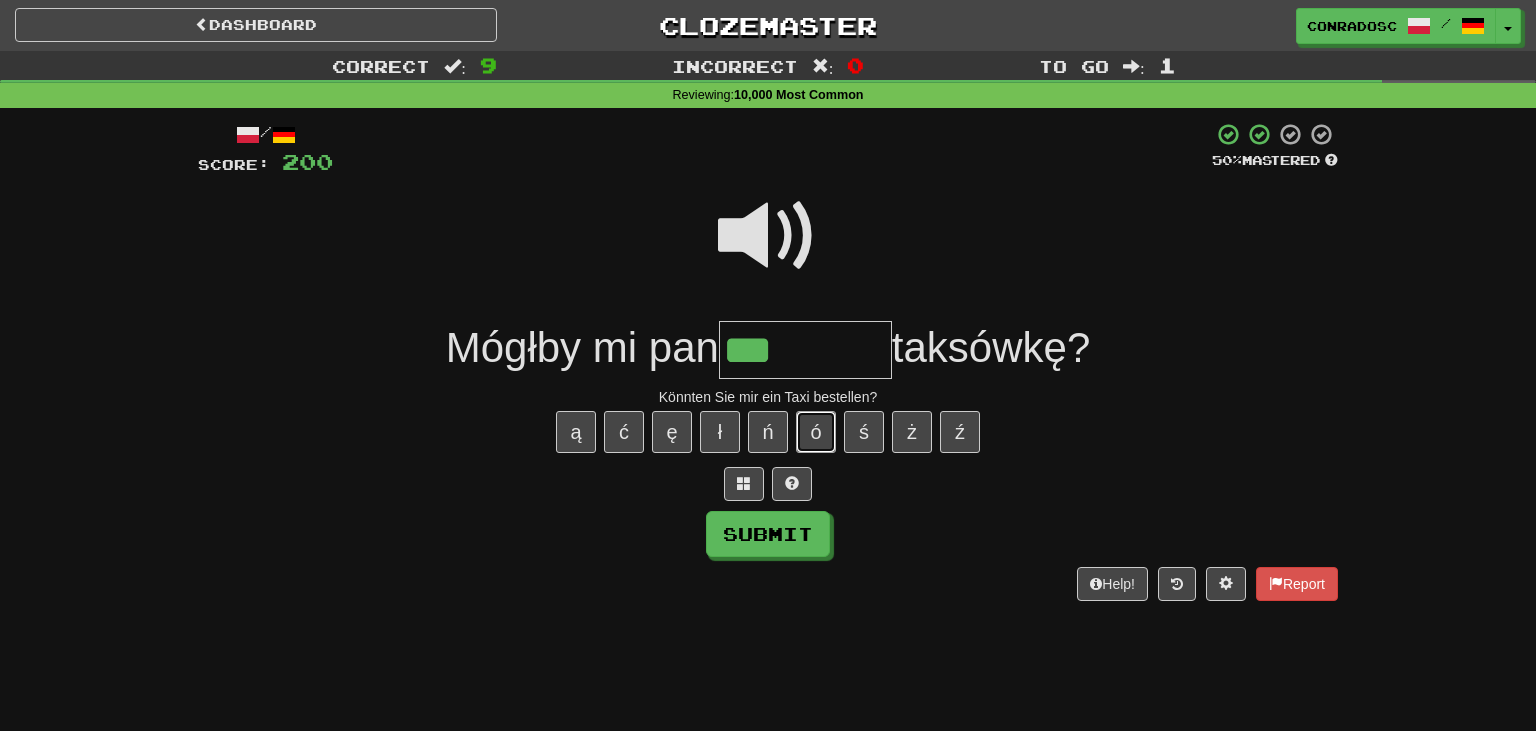 click on "ó" at bounding box center [816, 432] 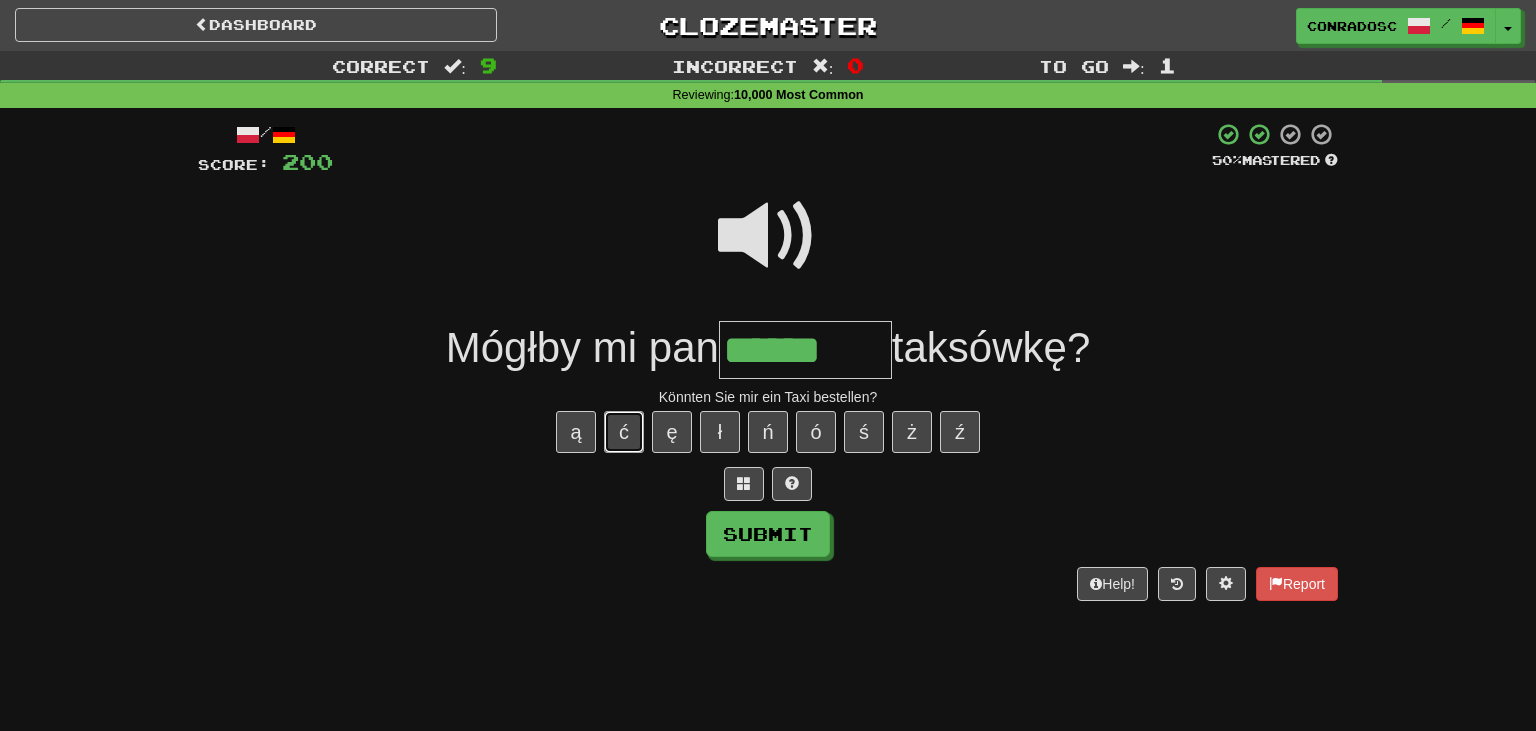 click on "ć" at bounding box center (624, 432) 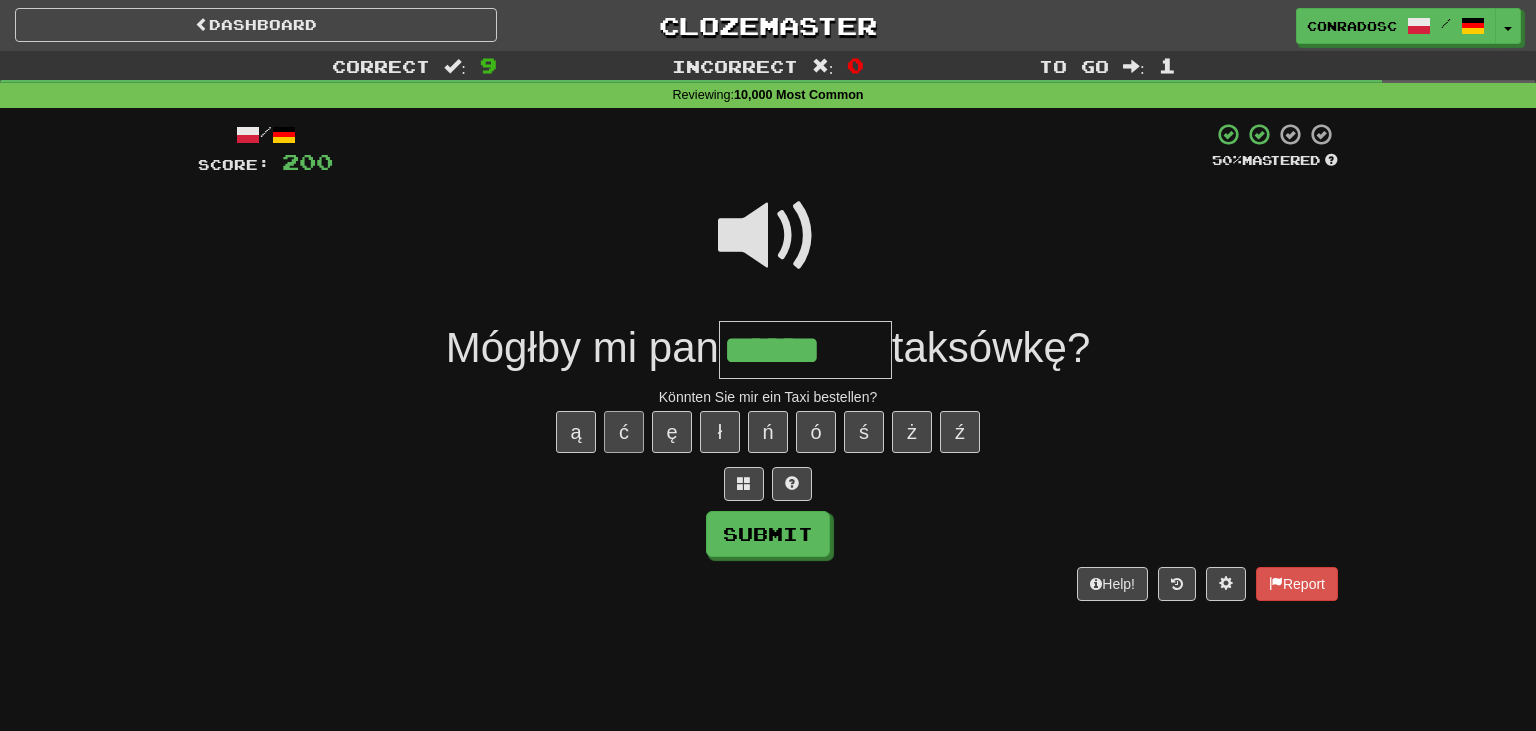 type on "*******" 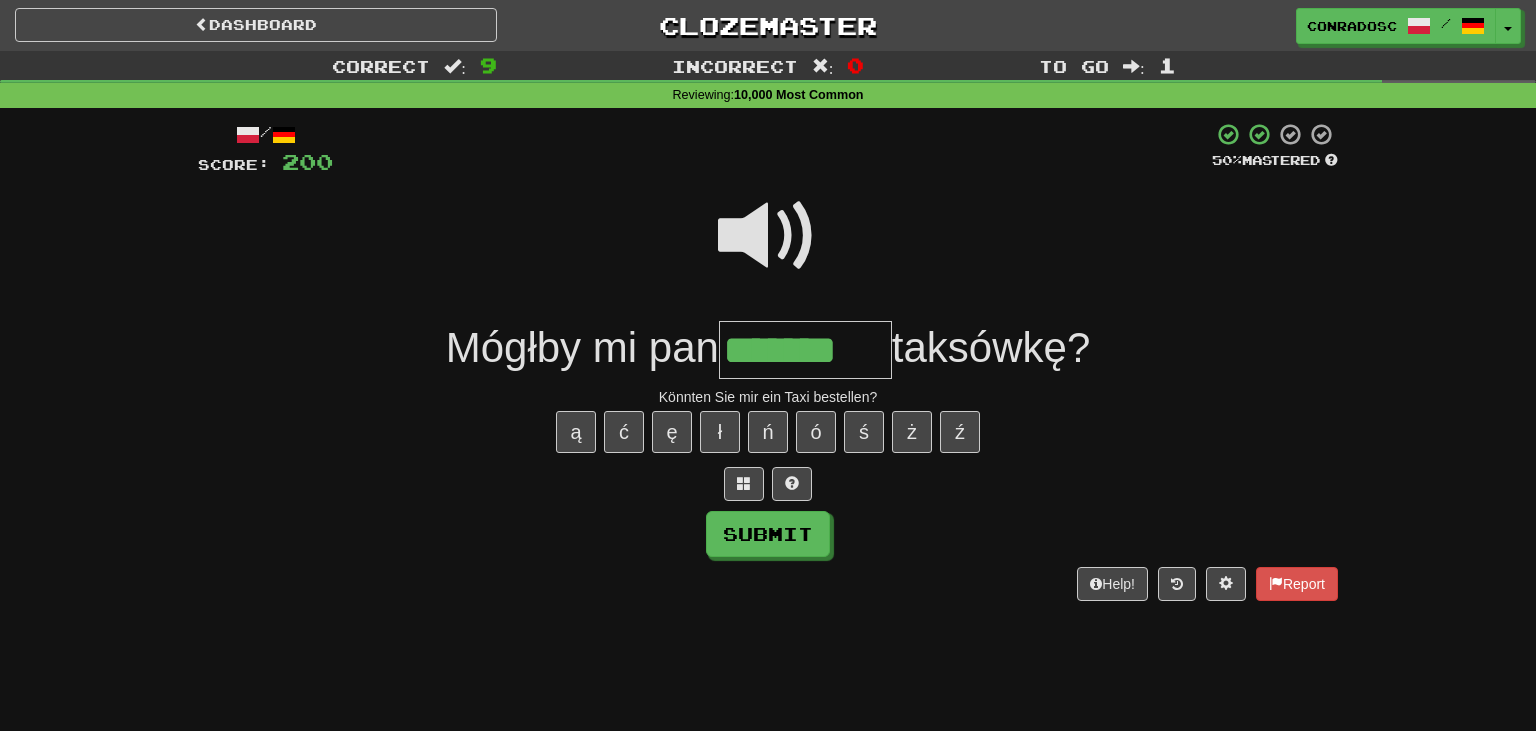 click on "Submit" at bounding box center [768, 534] 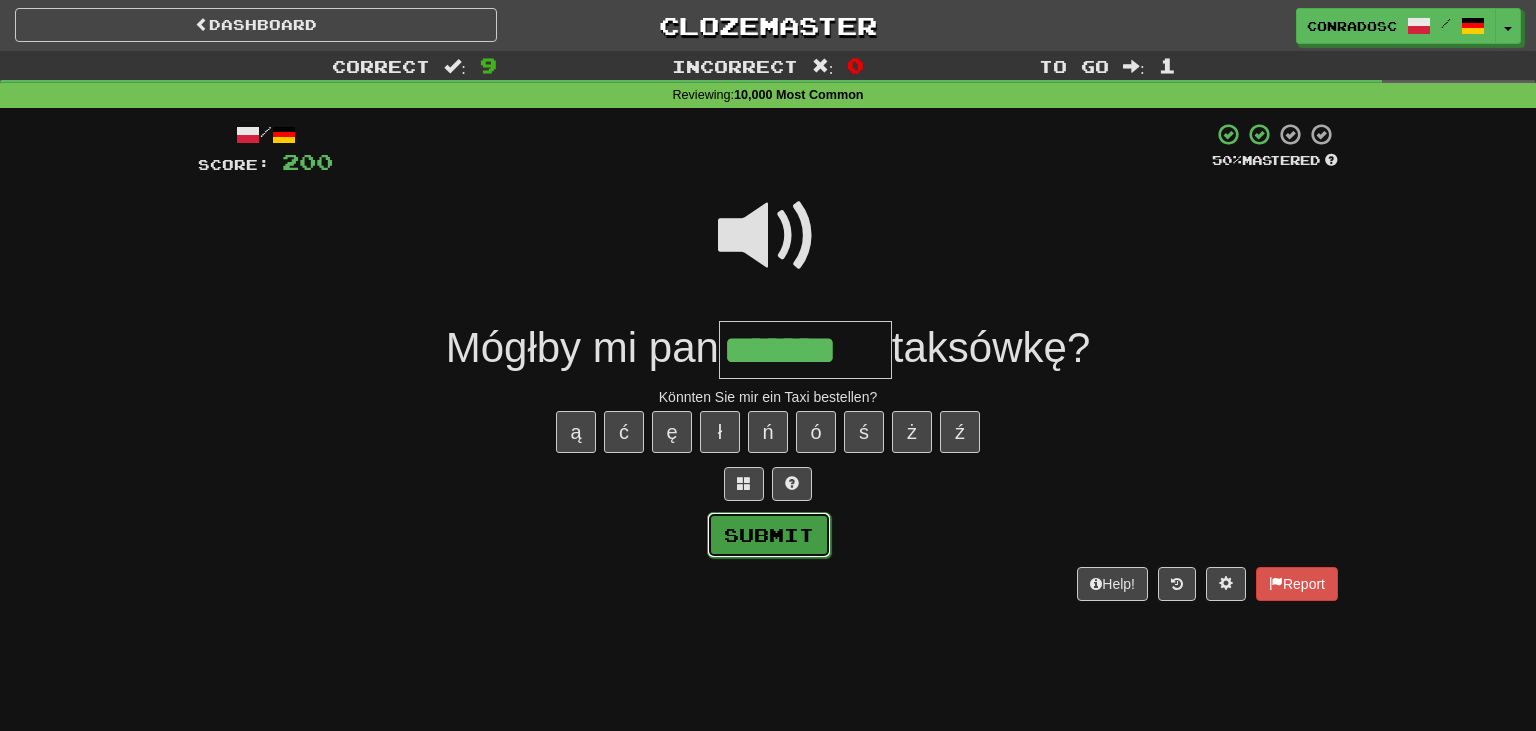 click on "Submit" at bounding box center [769, 535] 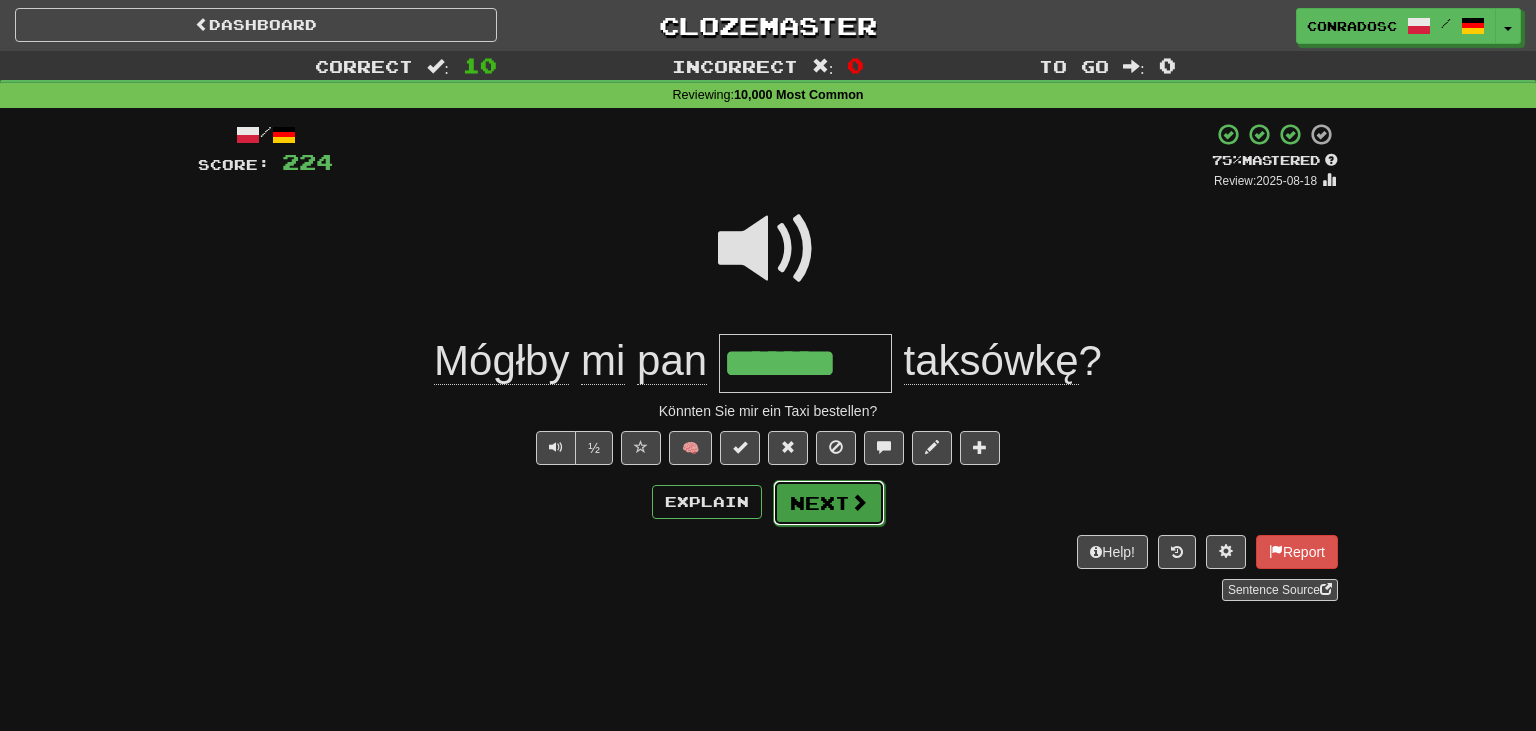 click on "Next" at bounding box center (829, 503) 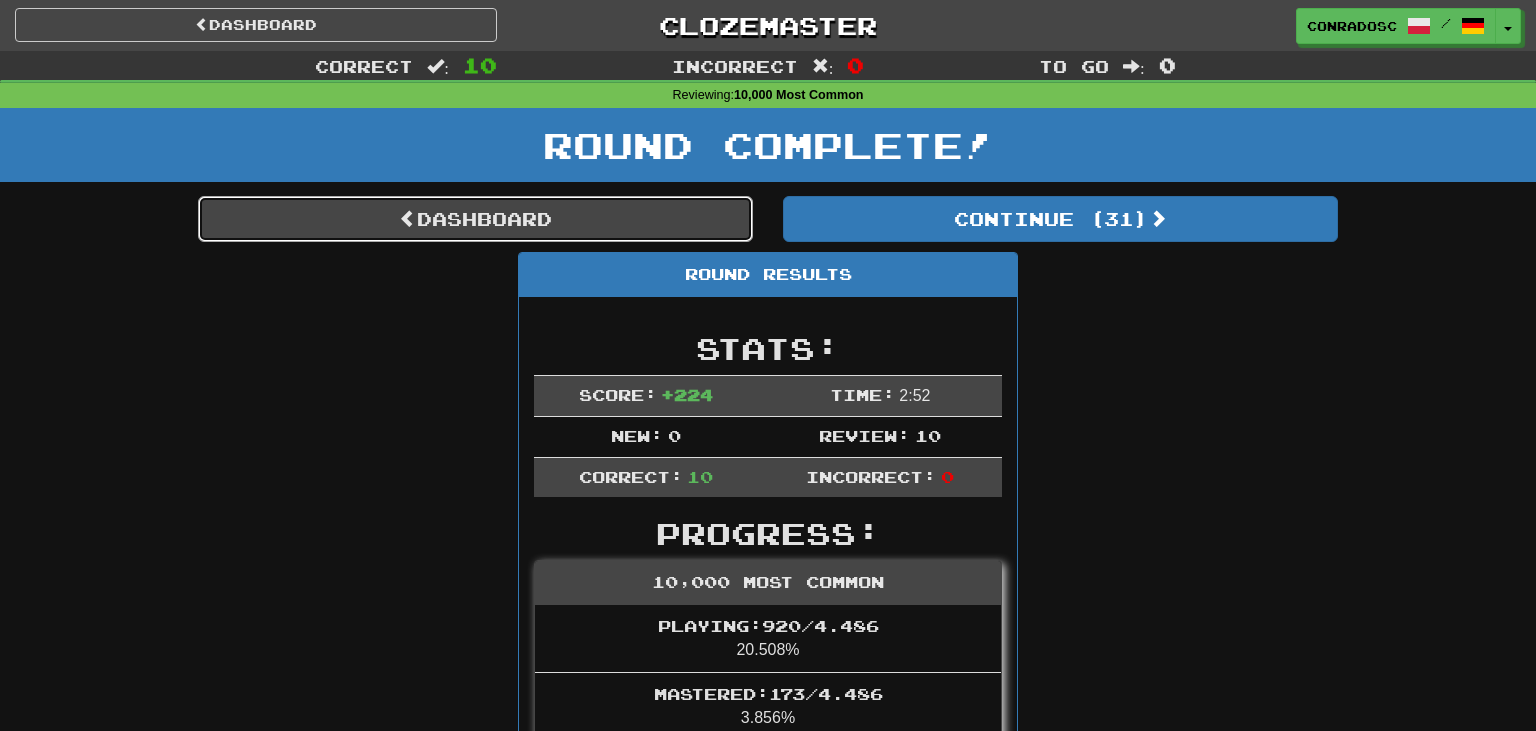 click on "Dashboard" at bounding box center [475, 219] 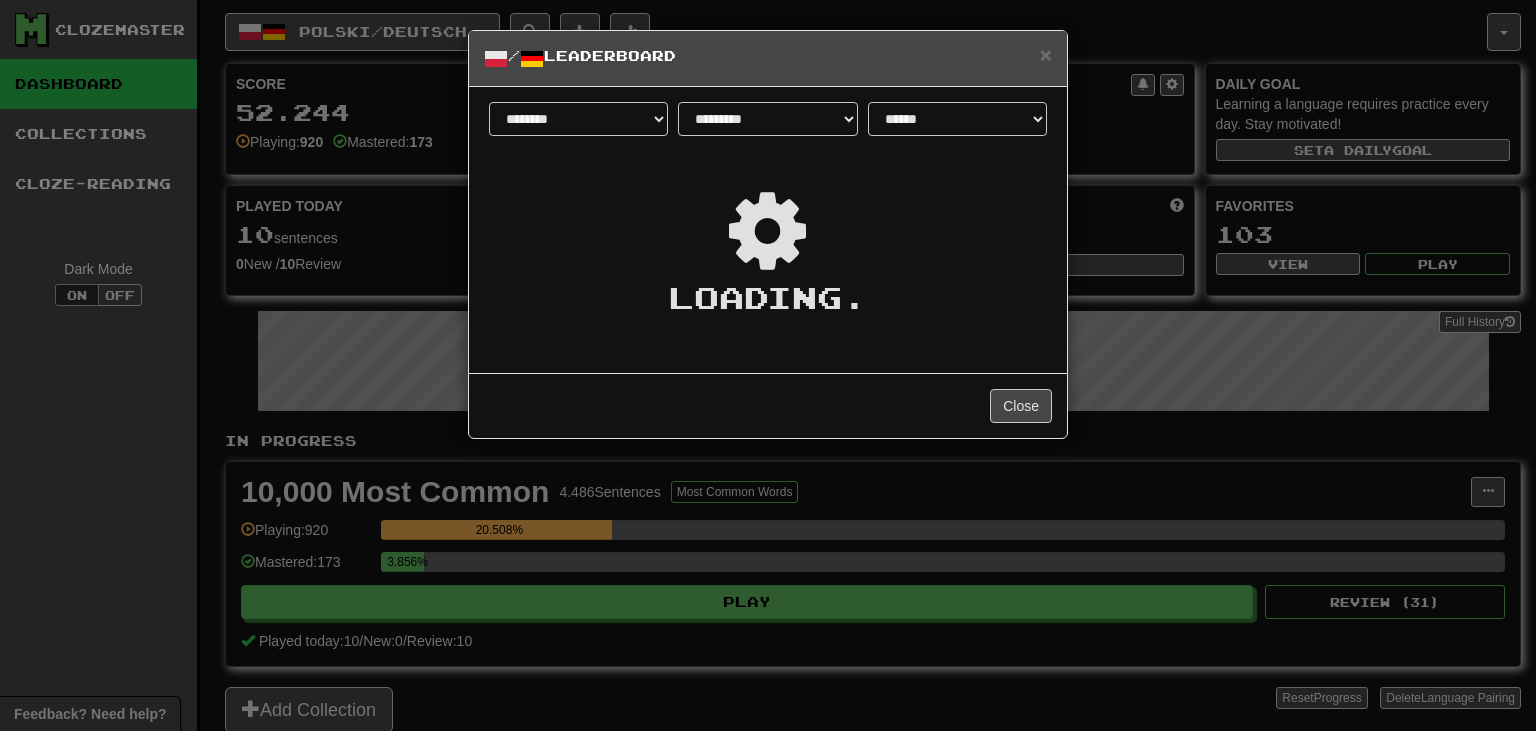 select on "**********" 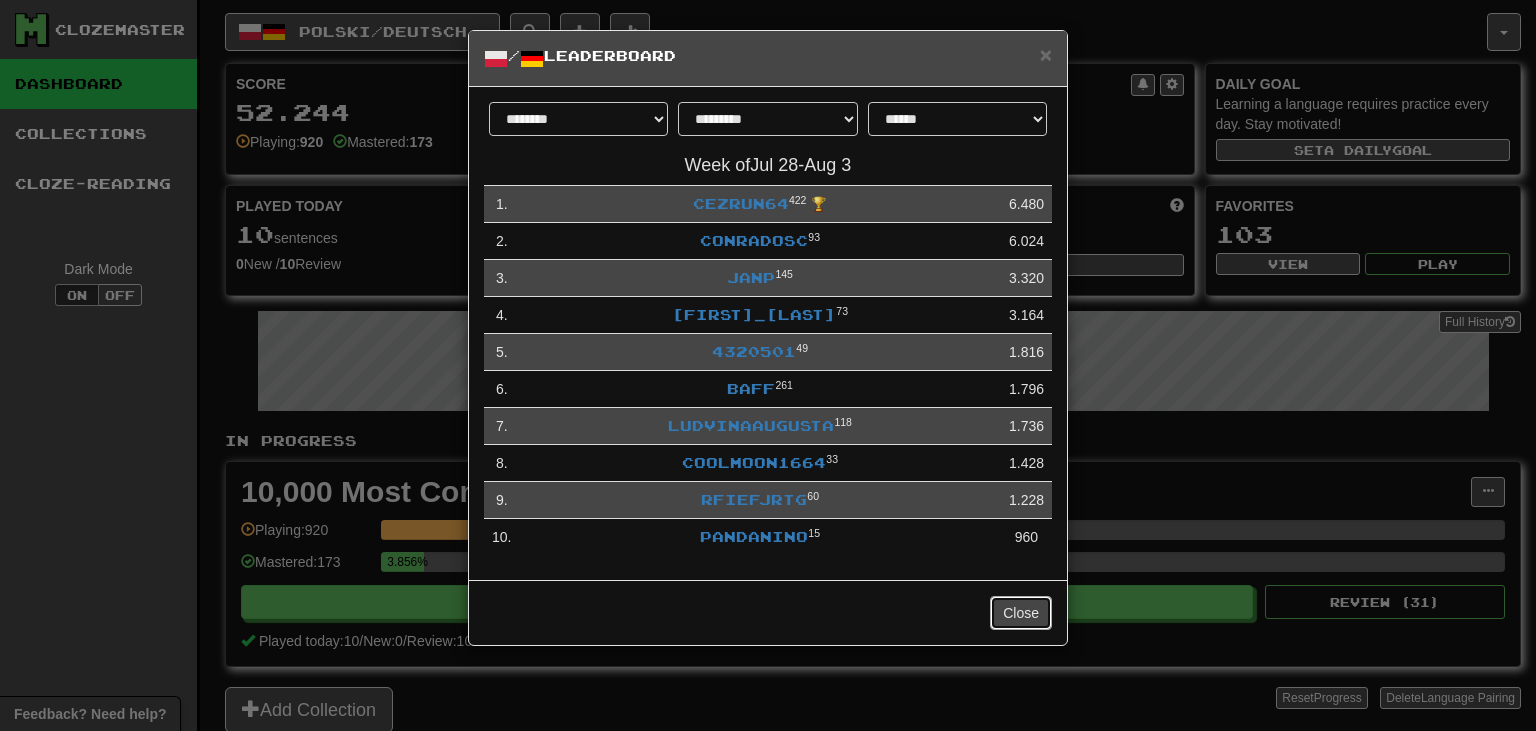 click on "Close" at bounding box center [1021, 613] 